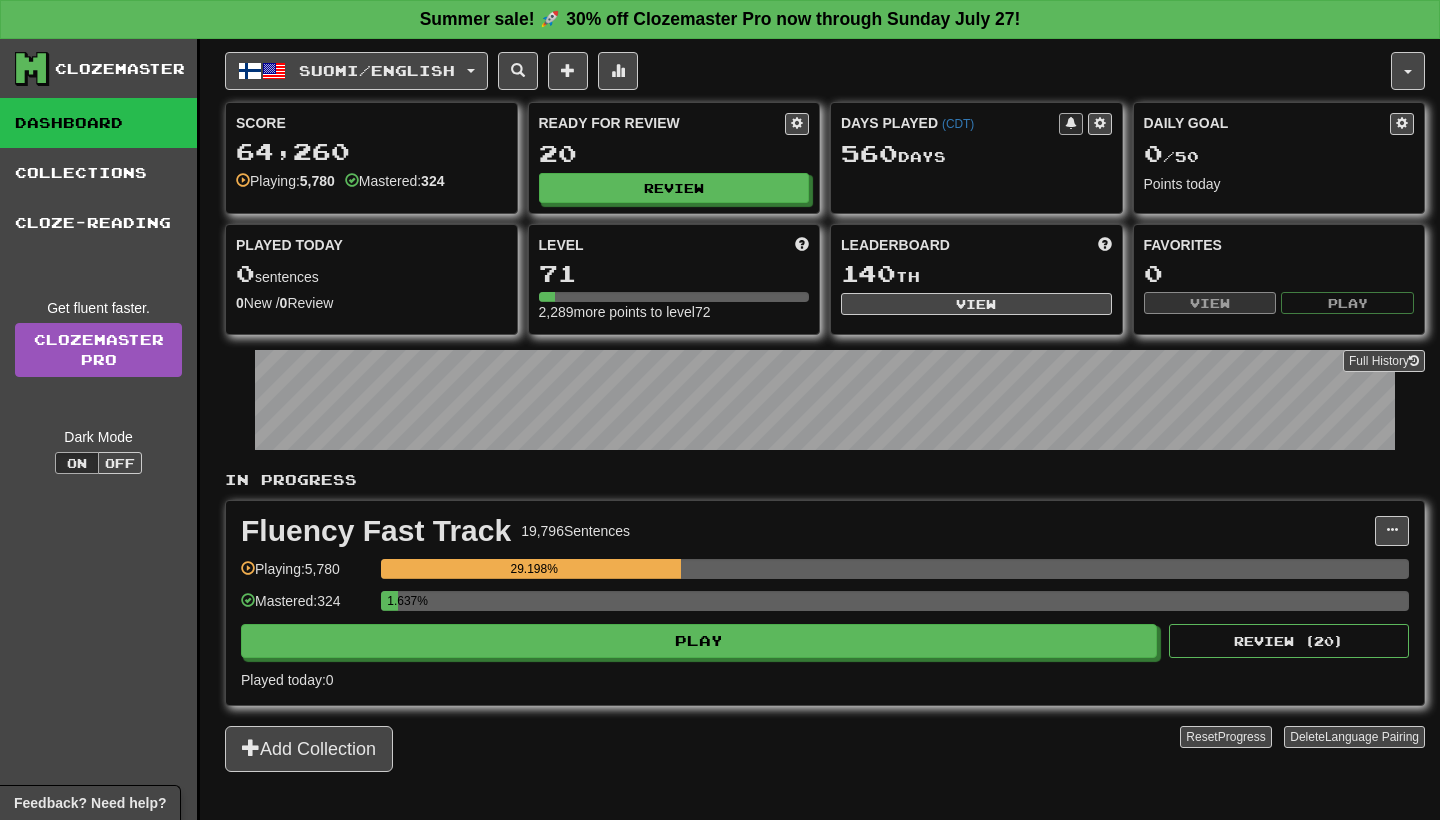 scroll, scrollTop: 0, scrollLeft: 0, axis: both 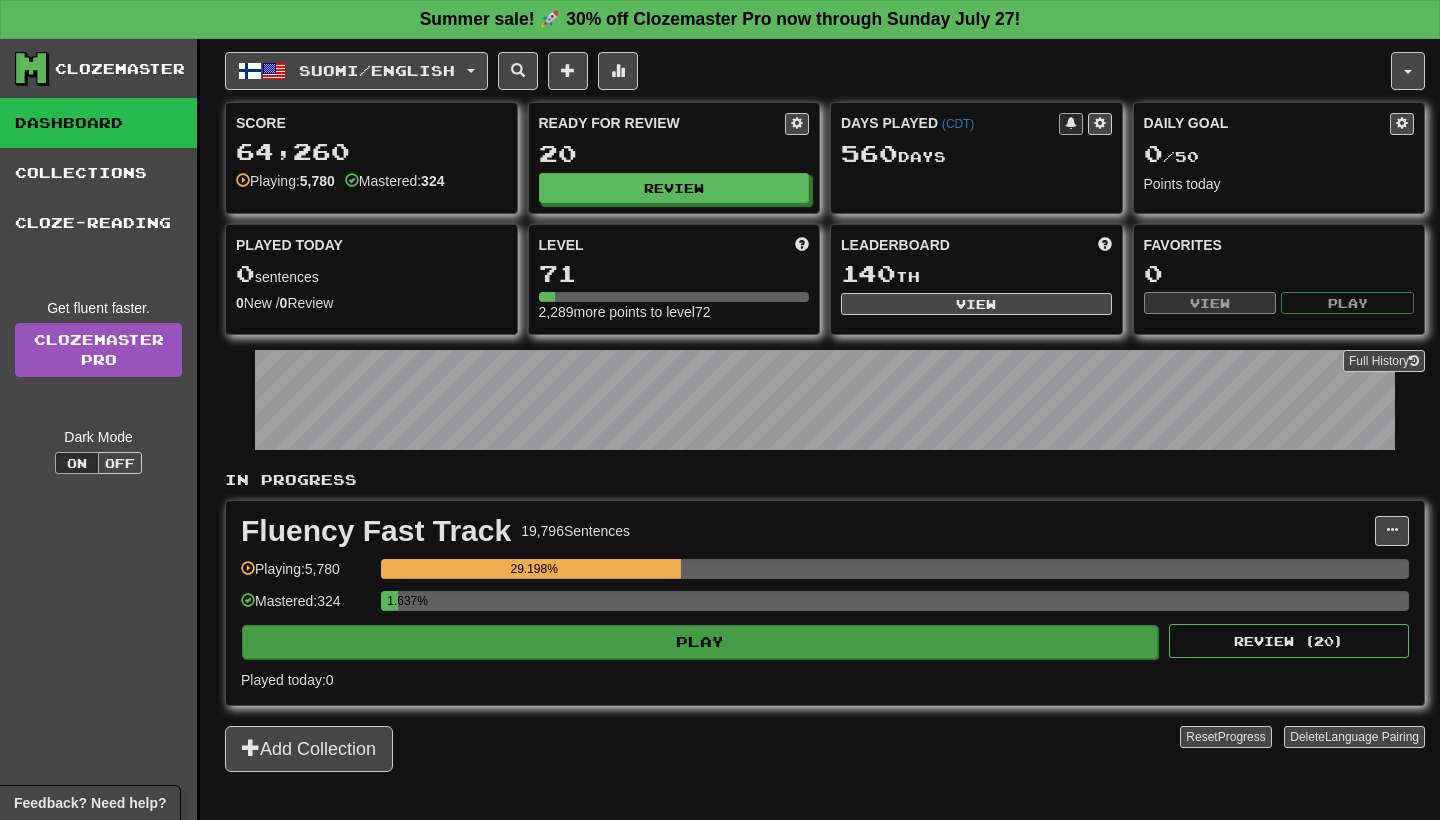 click on "Play" at bounding box center (700, 642) 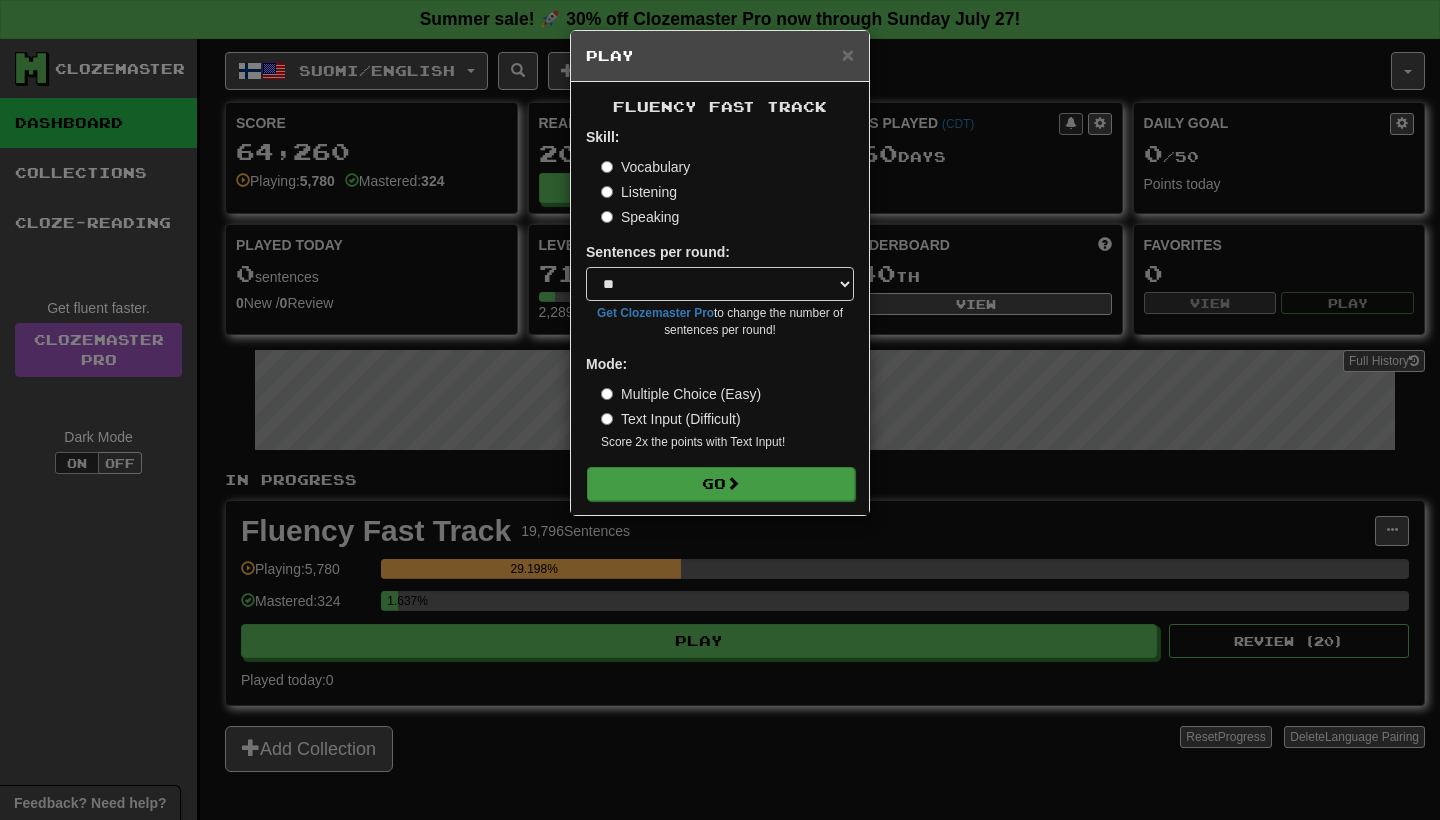 click on "Go" at bounding box center (721, 484) 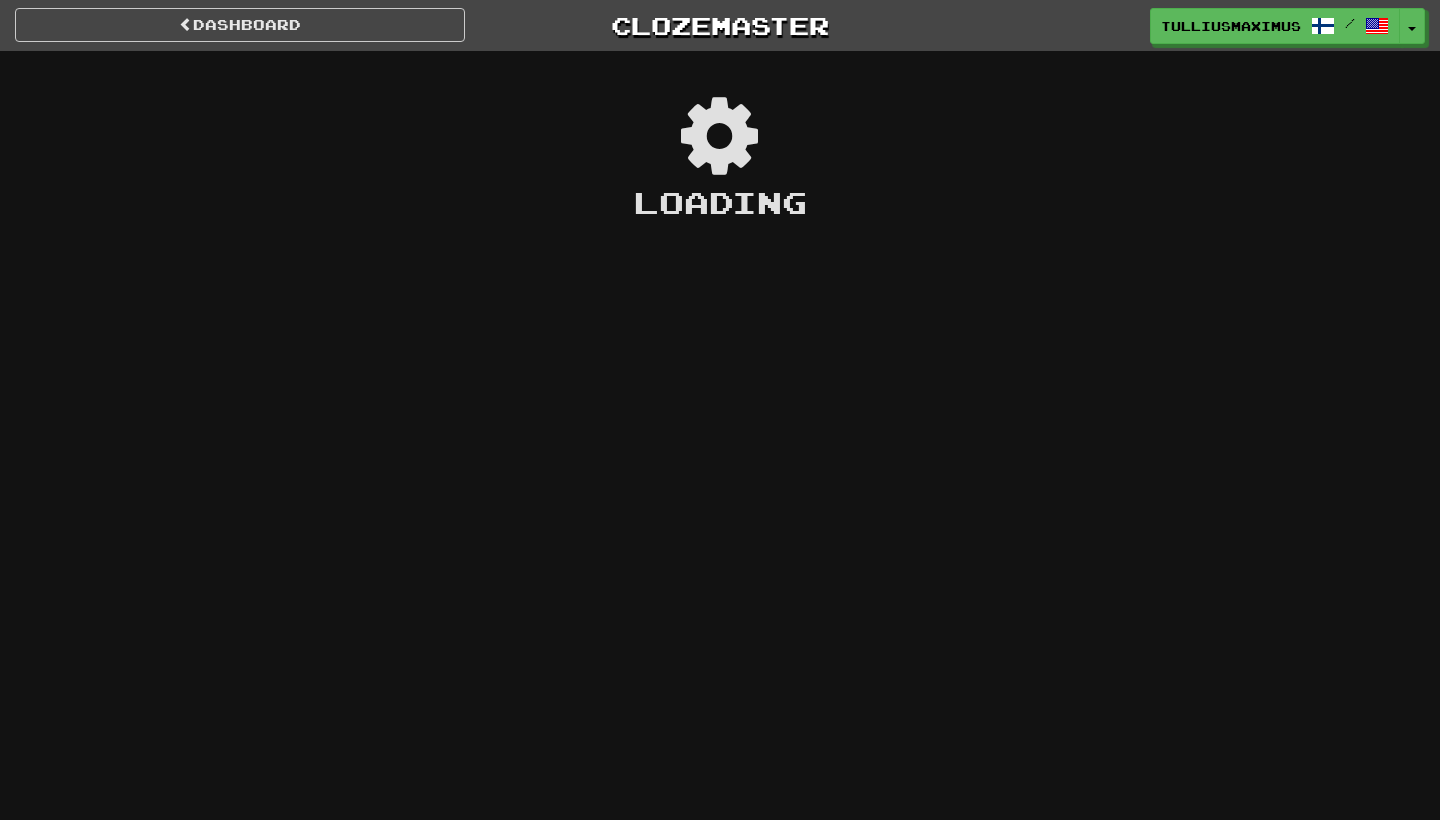 scroll, scrollTop: 0, scrollLeft: 0, axis: both 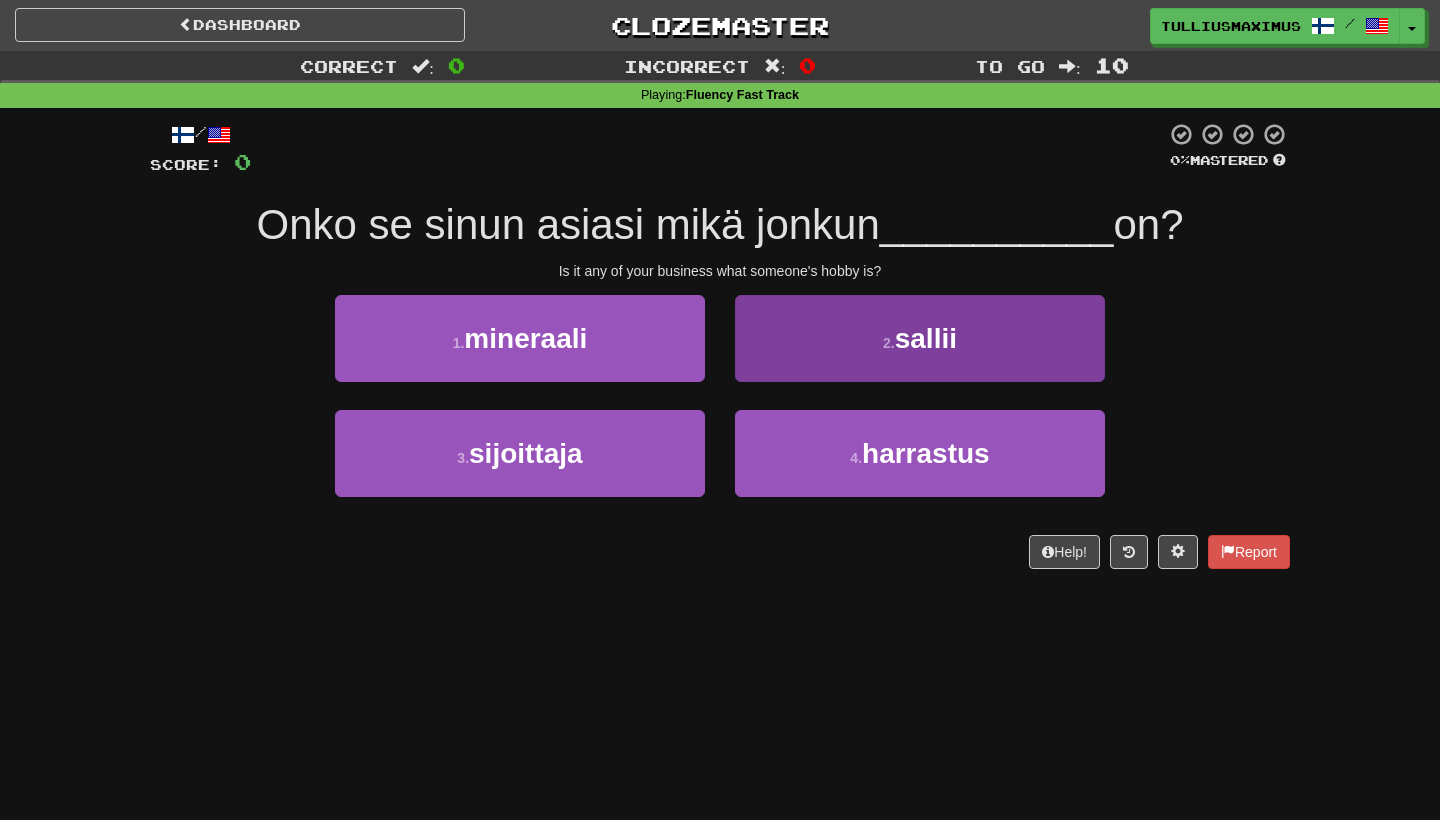 click on "2 .  sallii" at bounding box center [920, 338] 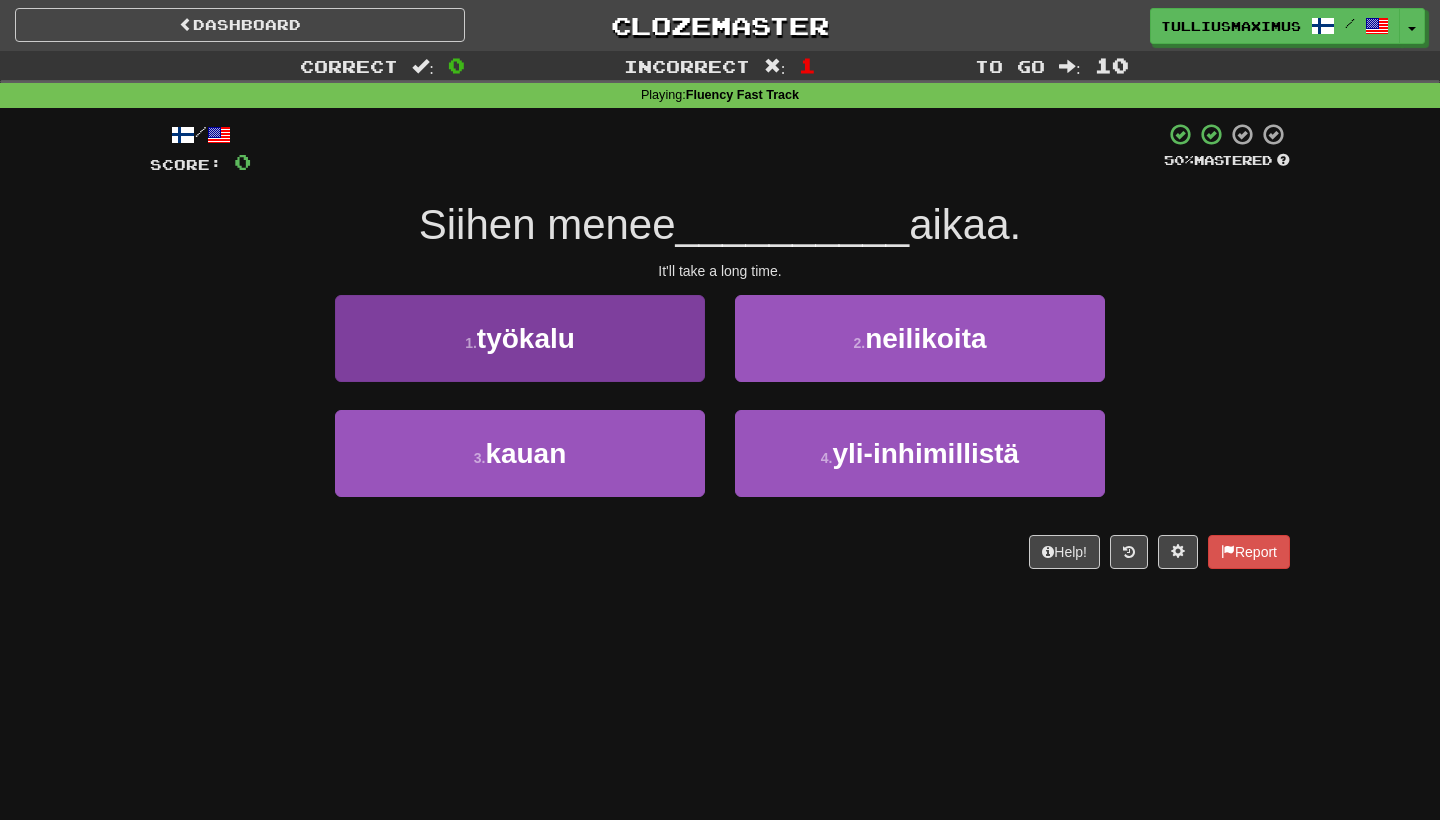 click on "1 .  työkalu" at bounding box center [520, 338] 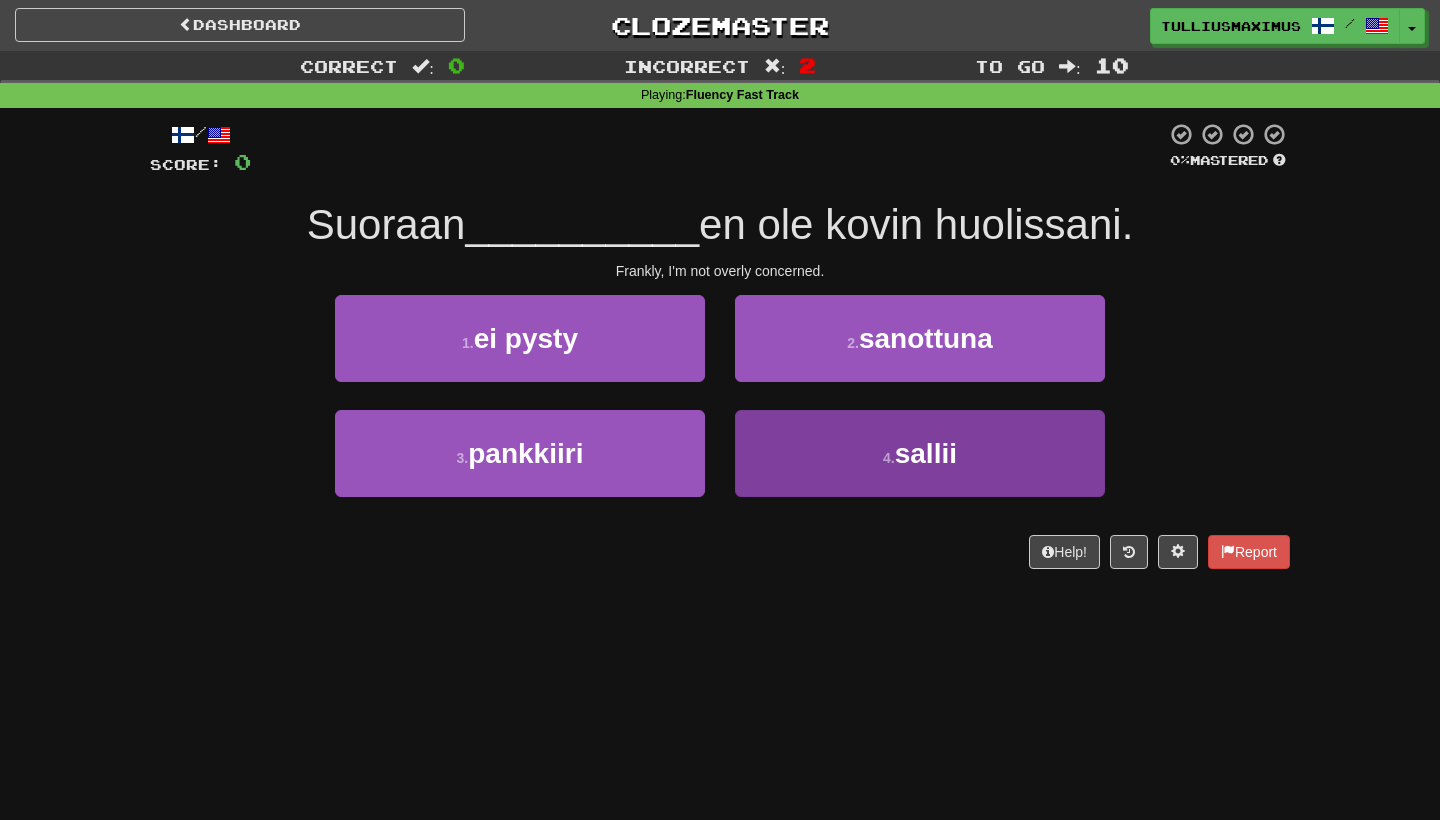 click on "4 .  sallii" at bounding box center (920, 453) 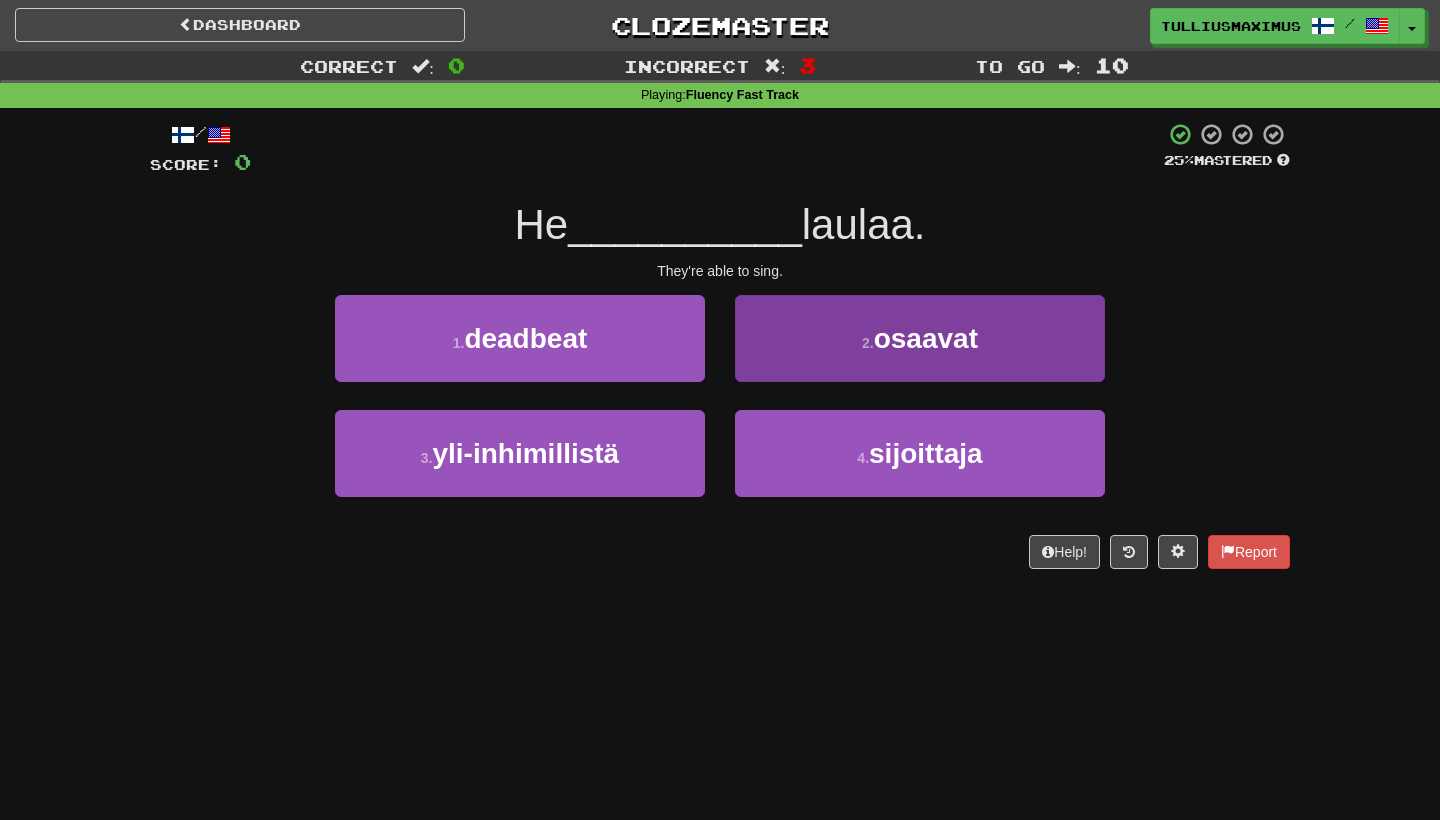 click on "2 .  osaavat" at bounding box center (920, 338) 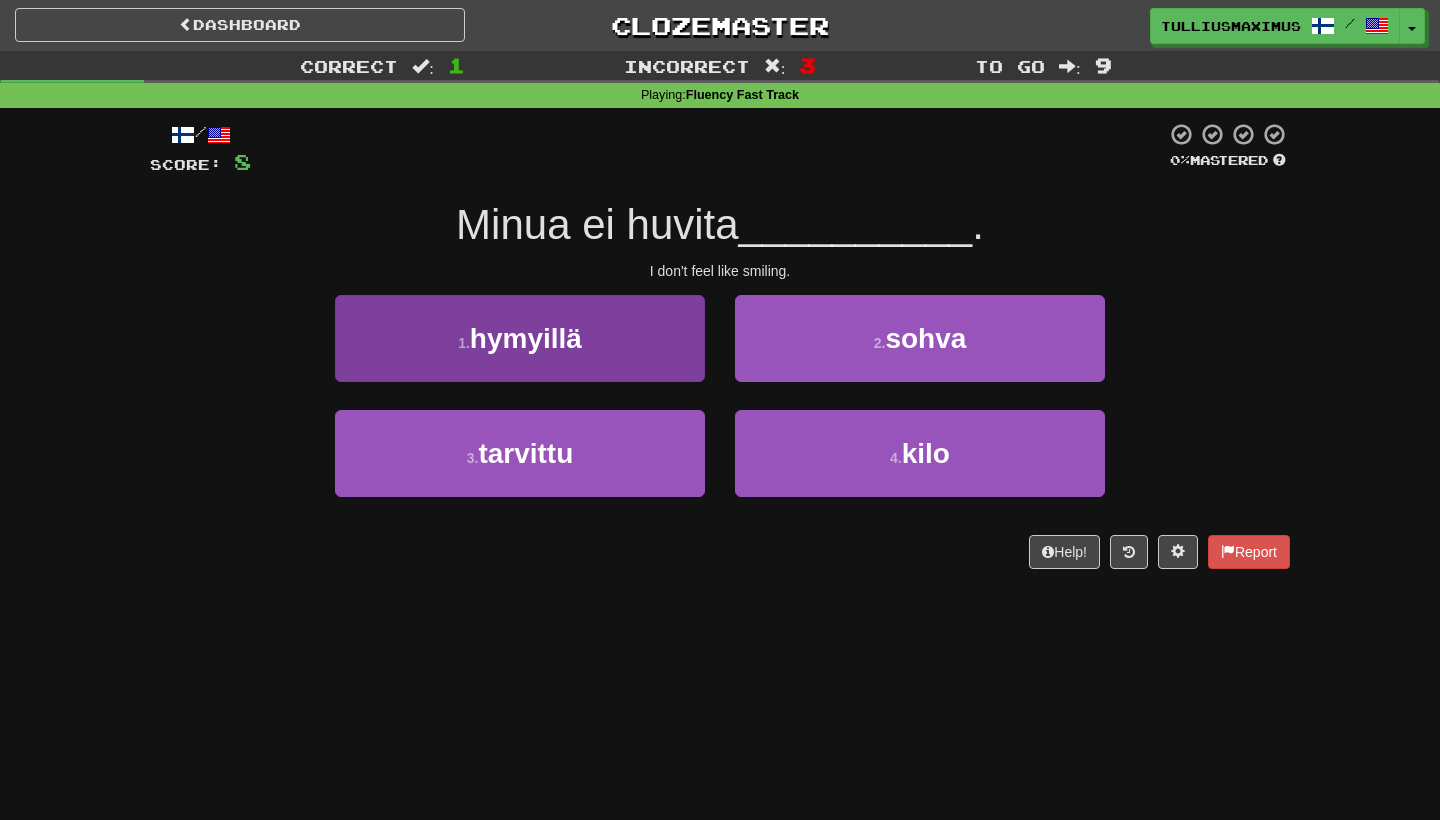 click on "1 .  hymyillä" at bounding box center [520, 338] 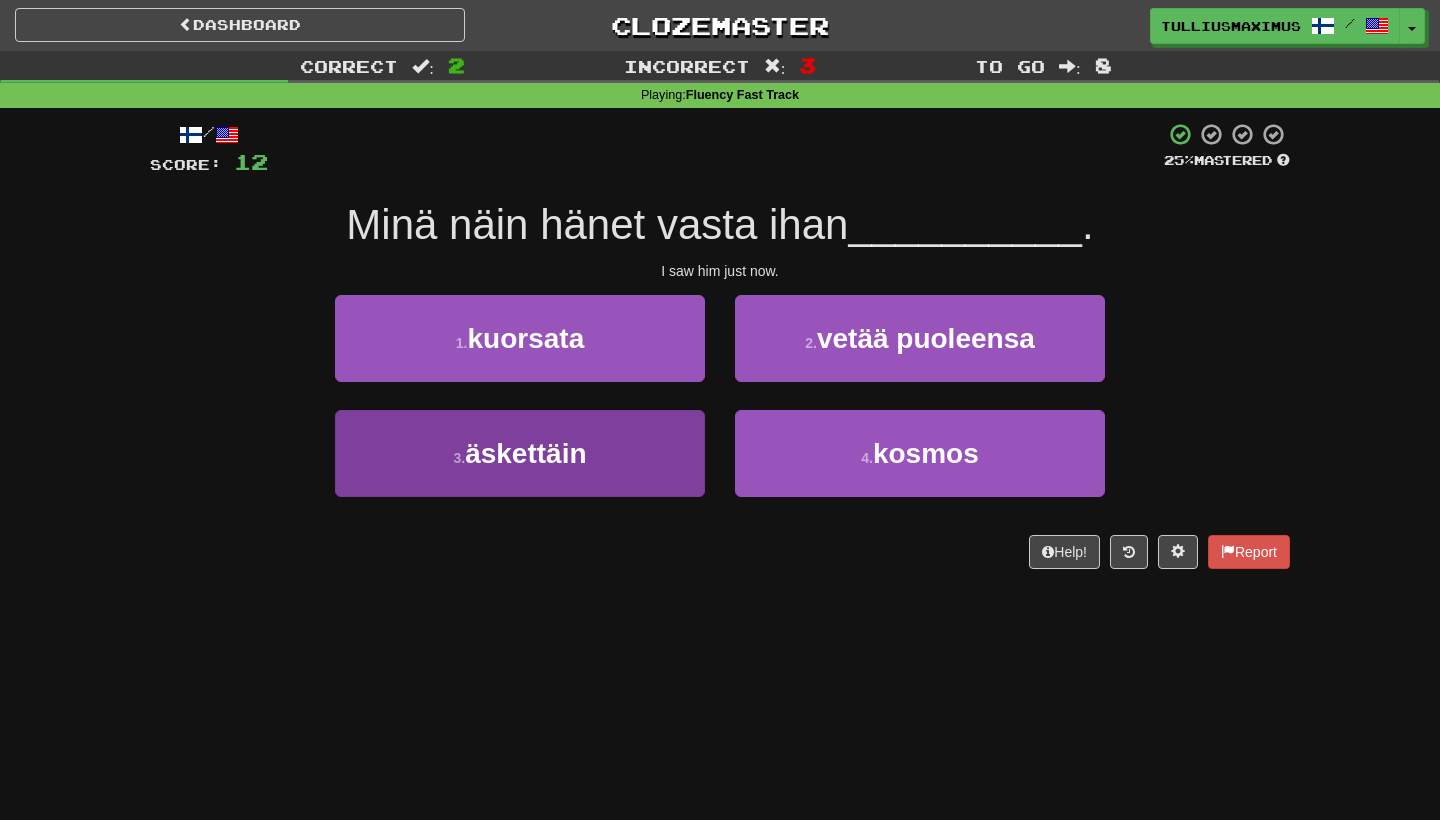 click on "äskettäin" at bounding box center [525, 453] 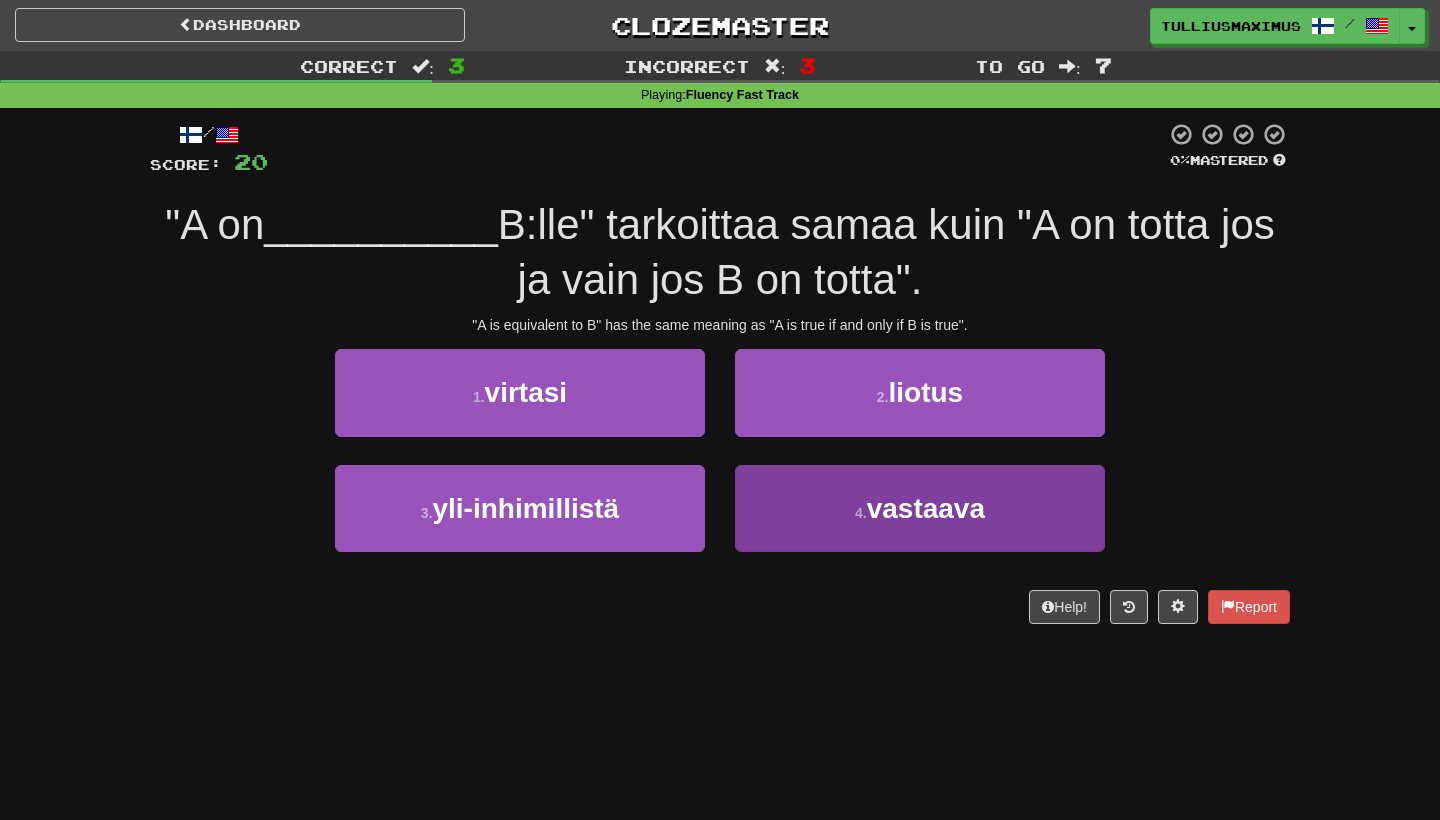 click on "4 .  vastaava" at bounding box center (920, 508) 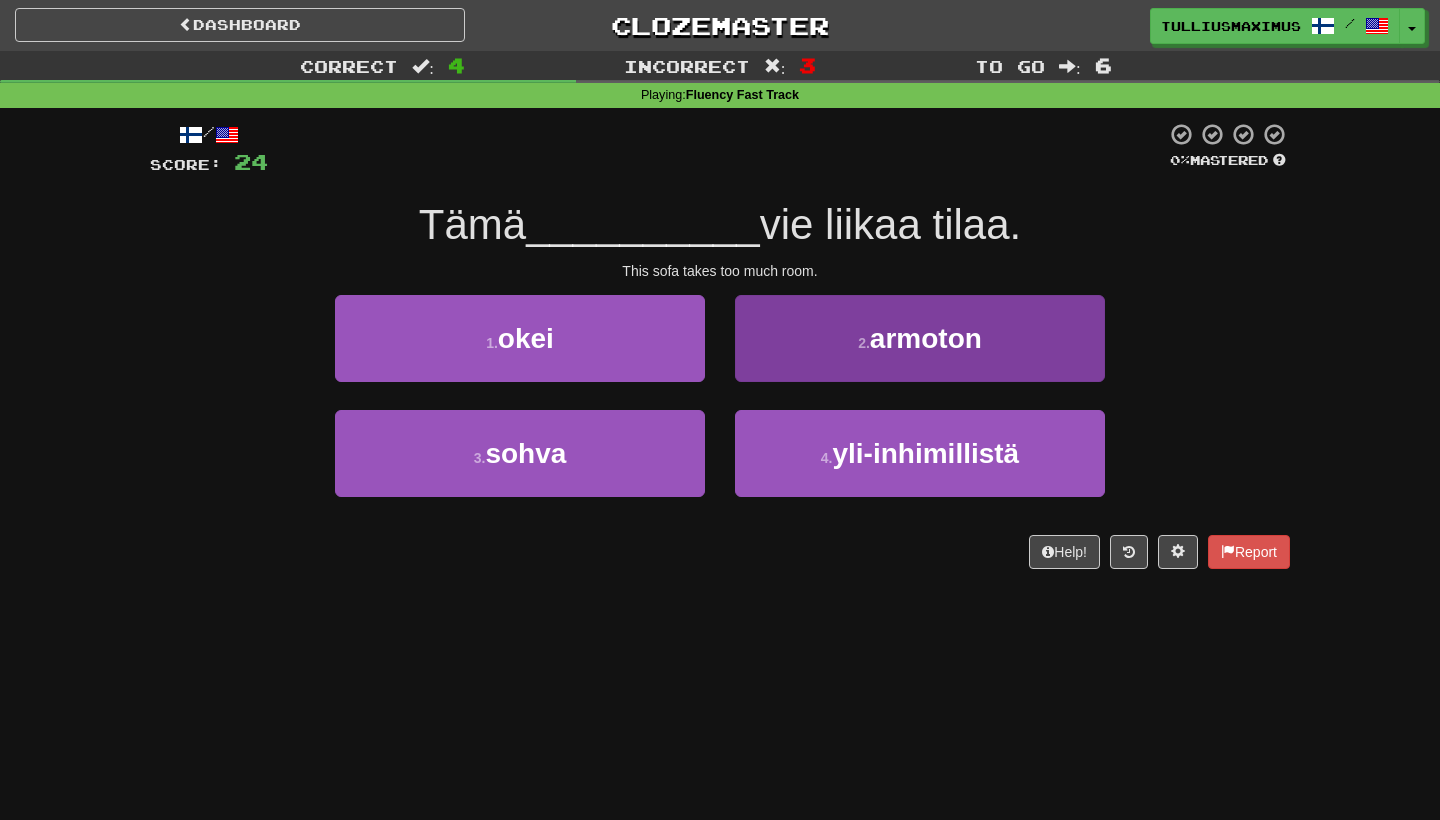 click on "2 .  armoton" at bounding box center (920, 338) 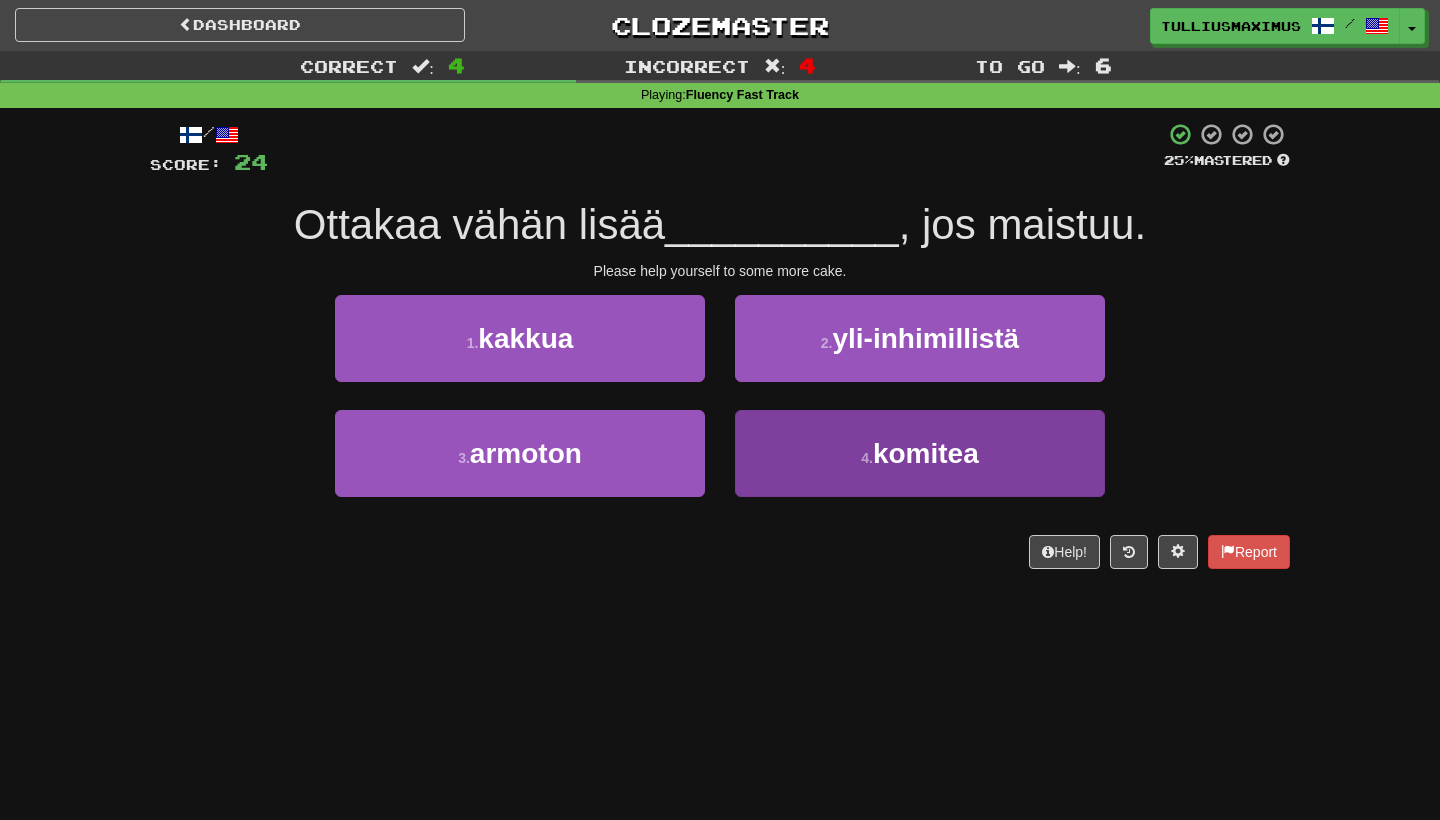 click on "4 .  komitea" at bounding box center [920, 453] 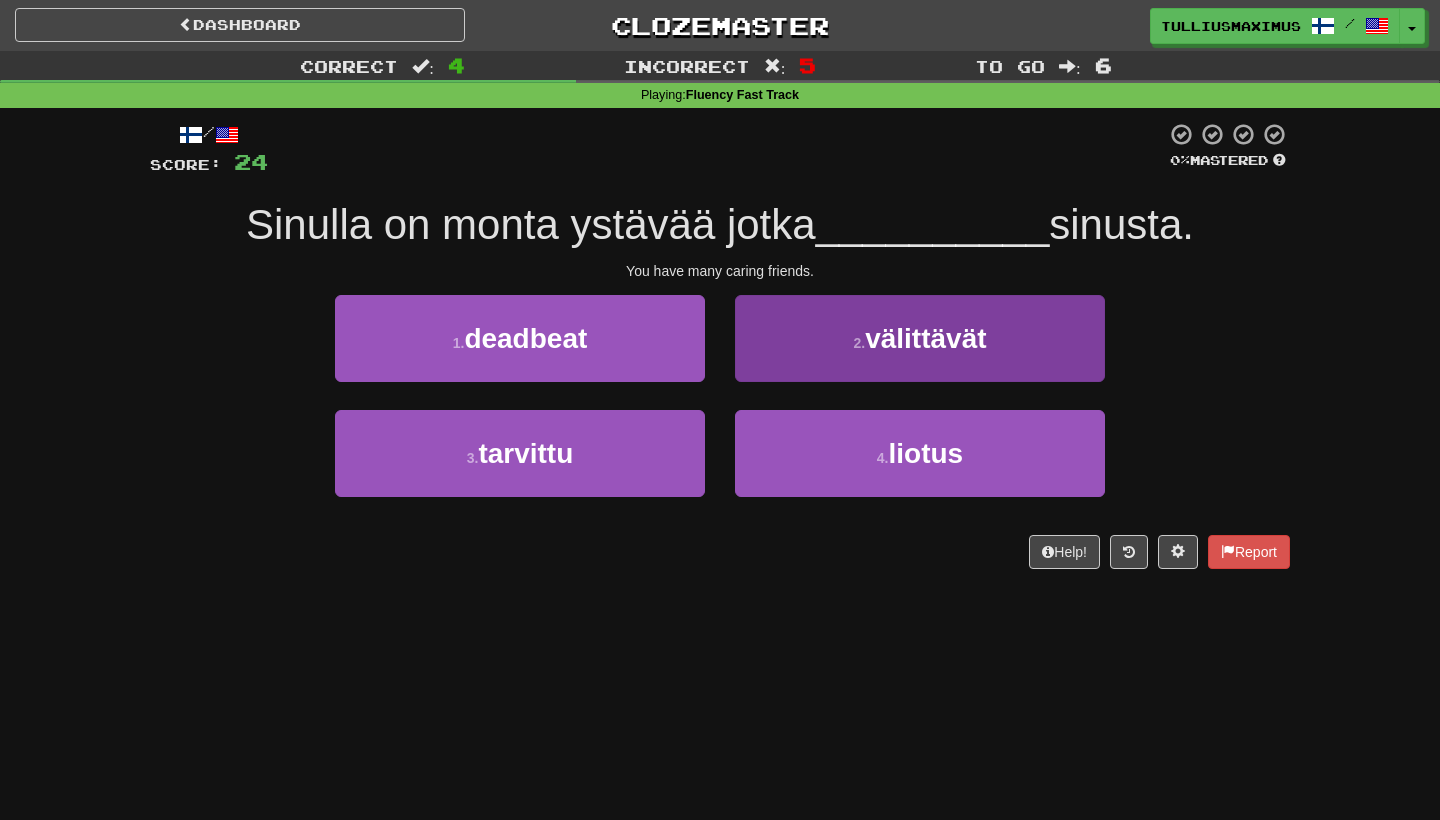 click on "2 .  välittävät" at bounding box center (920, 338) 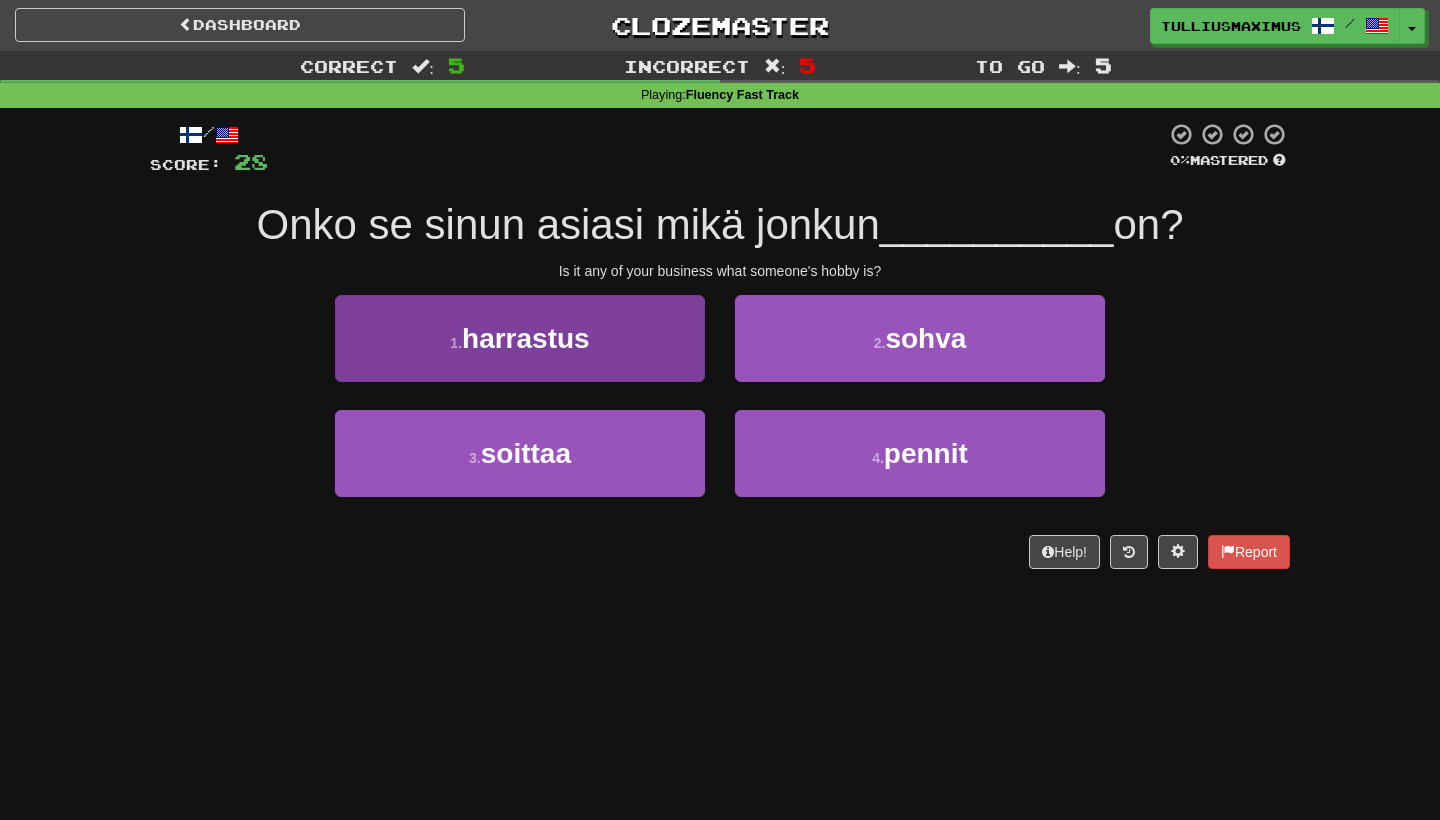 click on "1 .  harrastus" at bounding box center (520, 338) 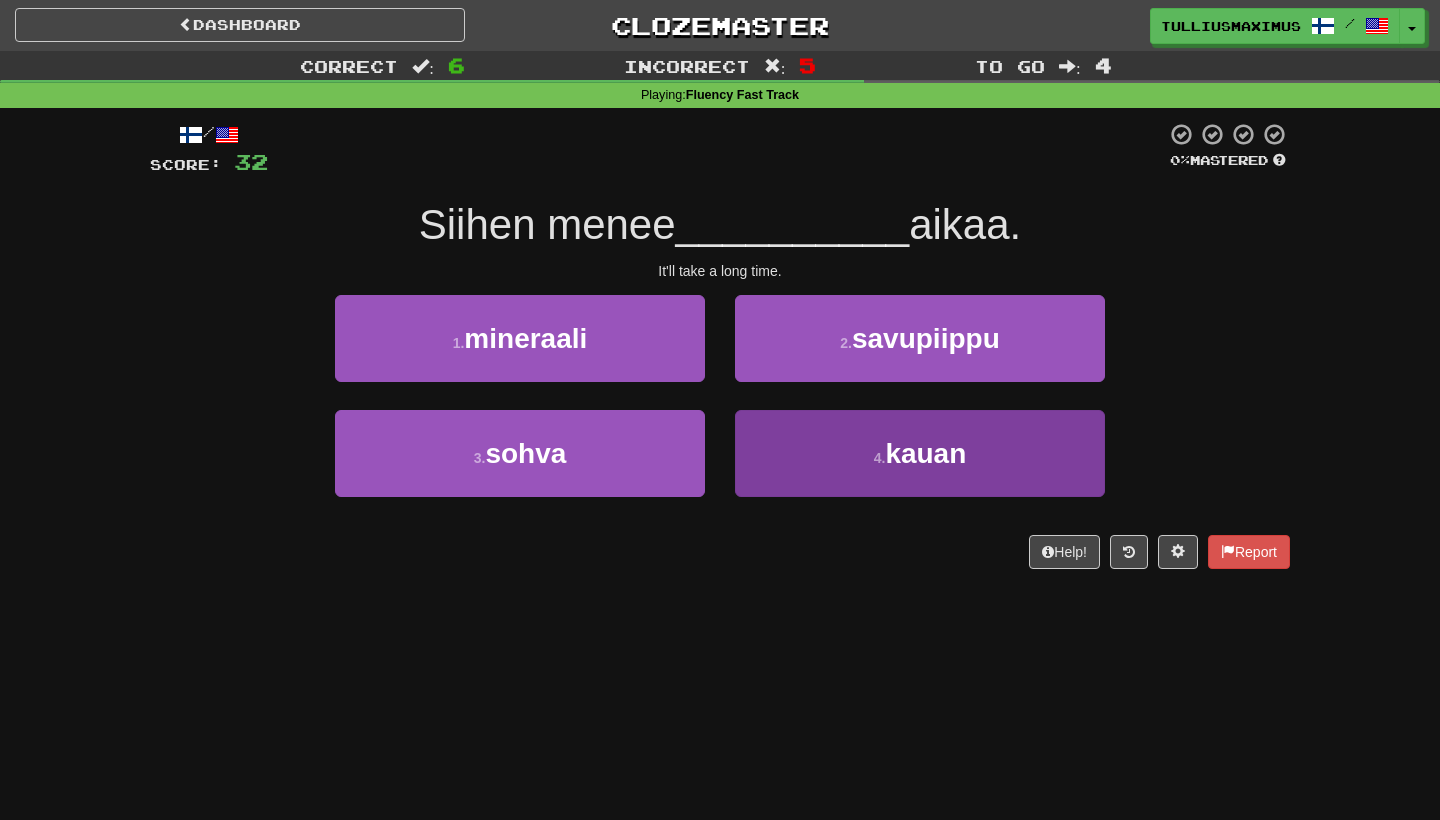 click on "4 .  kauan" at bounding box center [920, 453] 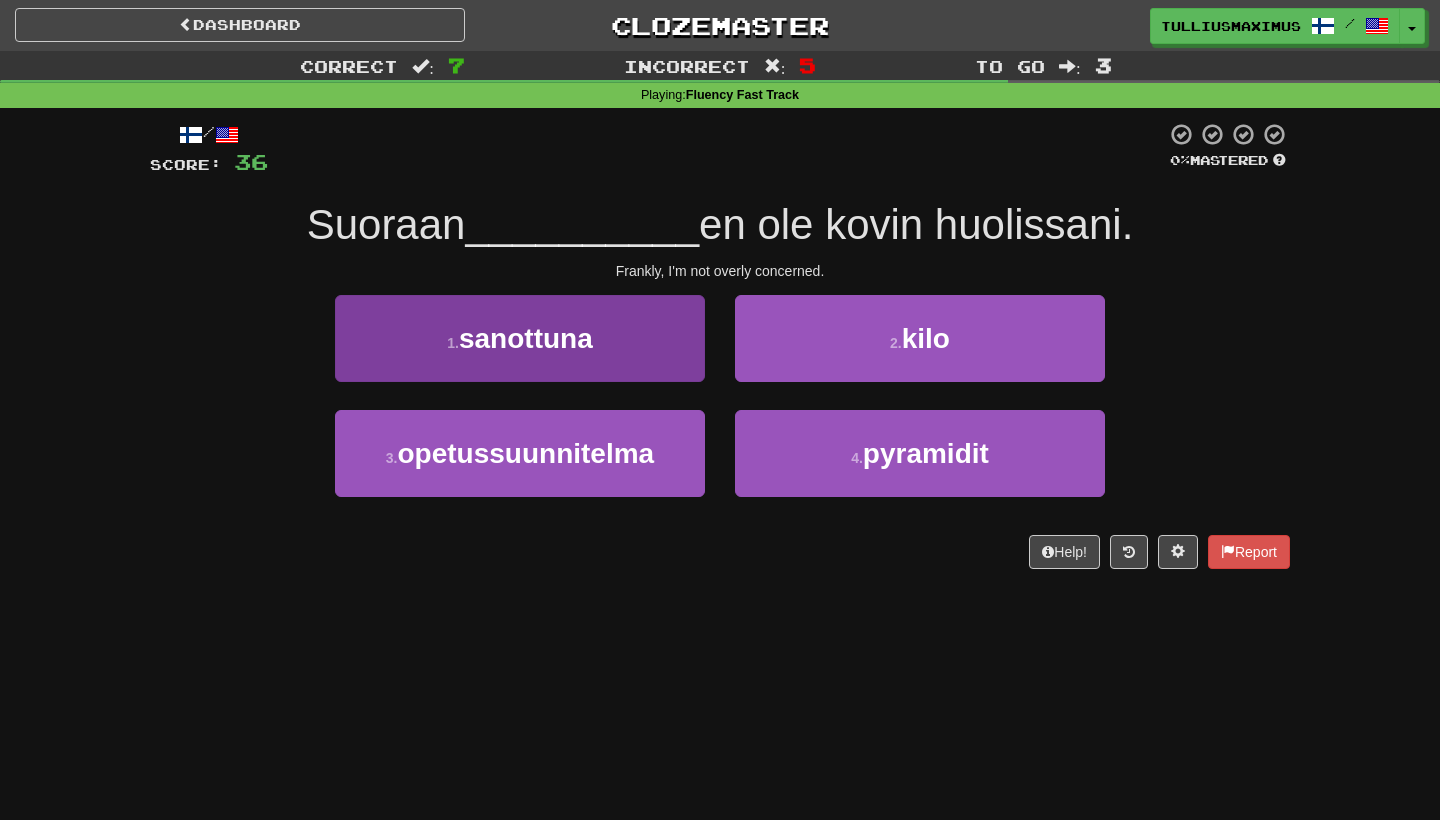 click on "1 .  sanottuna" at bounding box center (520, 338) 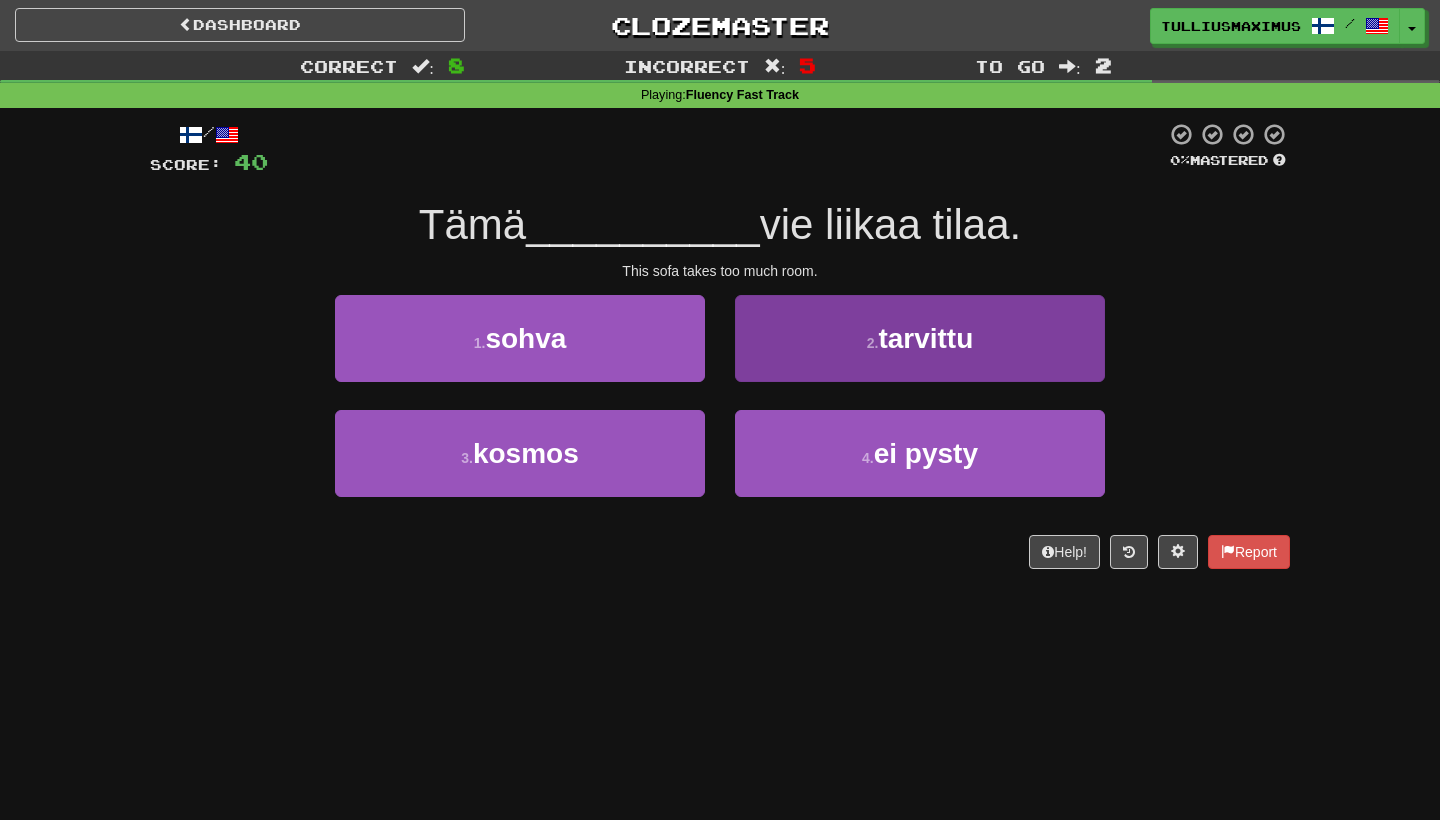 click on "2 .  tarvittu" at bounding box center [920, 338] 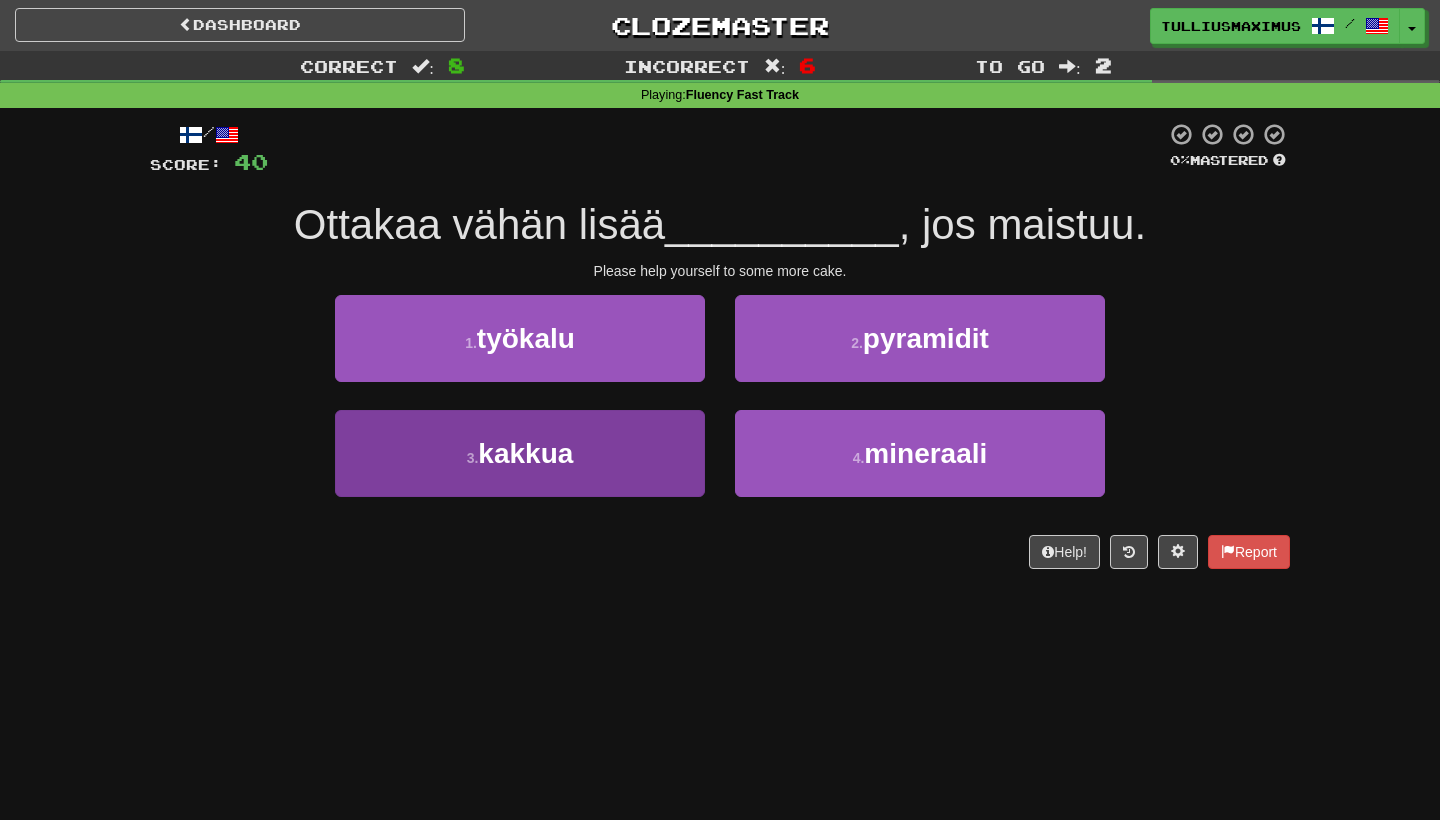 click on "3 .  kakkua" at bounding box center (520, 453) 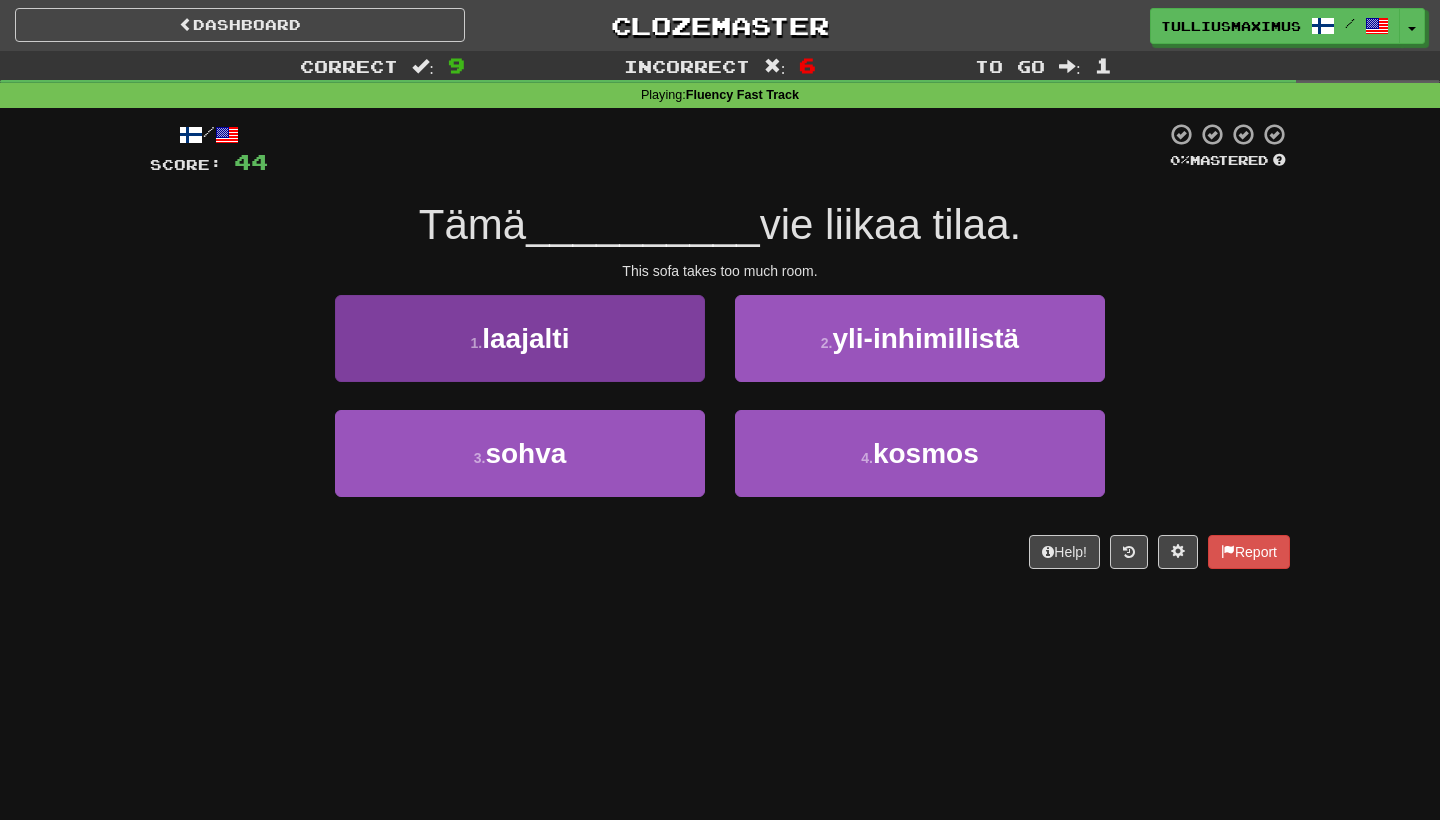 click on "3 .  sohva" at bounding box center [520, 453] 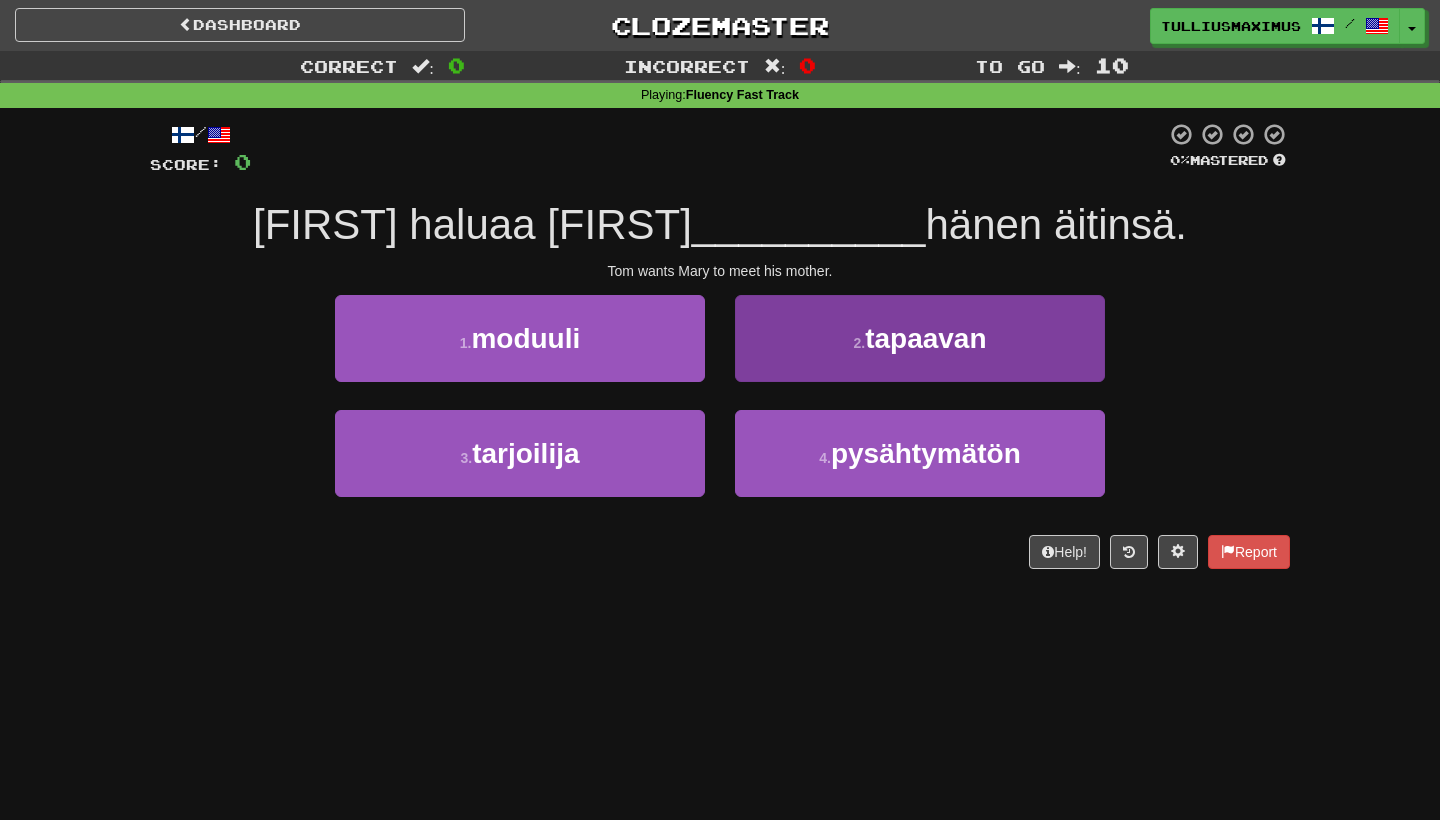 click on "2 .  tapaavan" at bounding box center (920, 338) 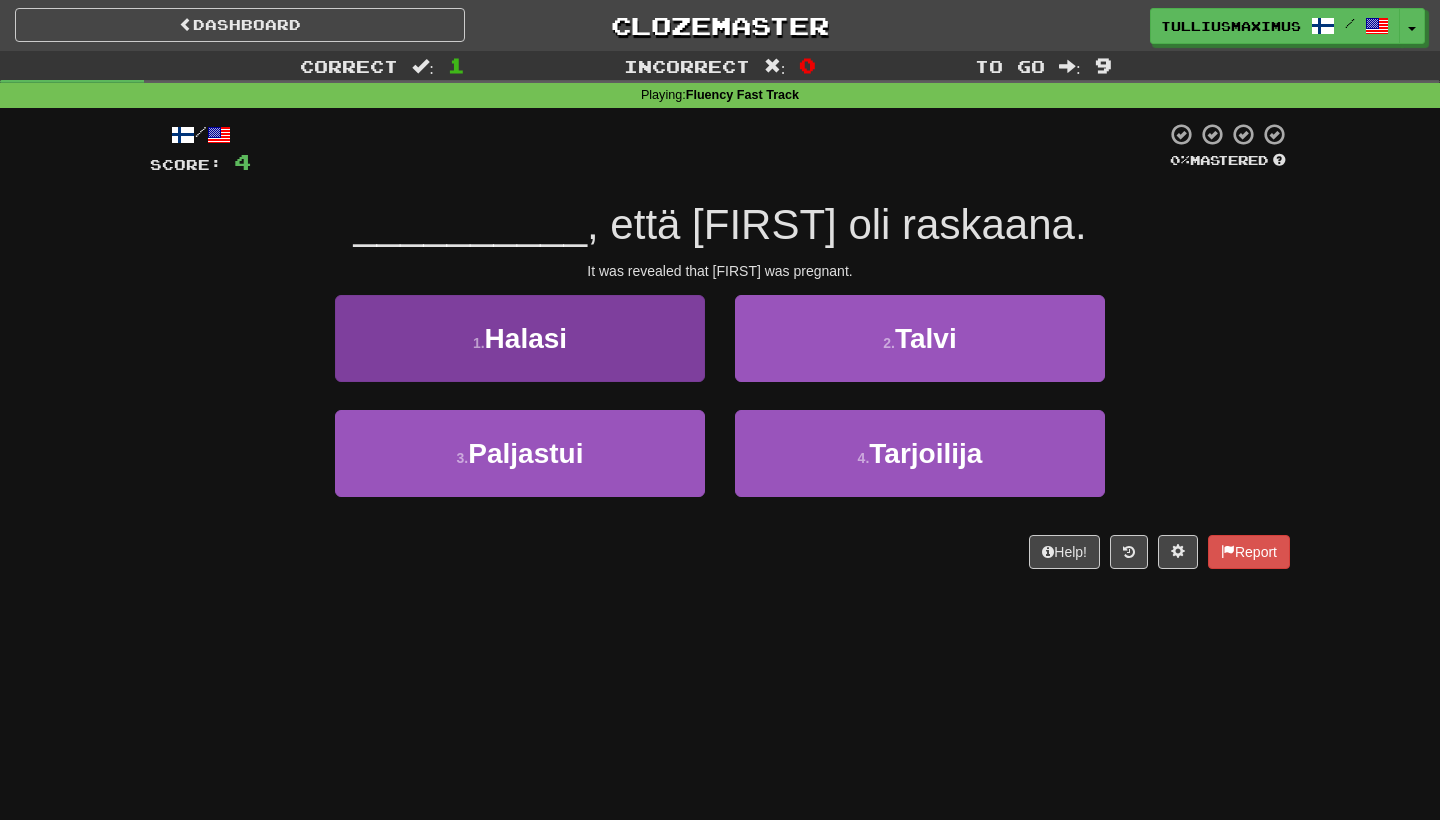 click on "1 .  Halasi" at bounding box center [520, 338] 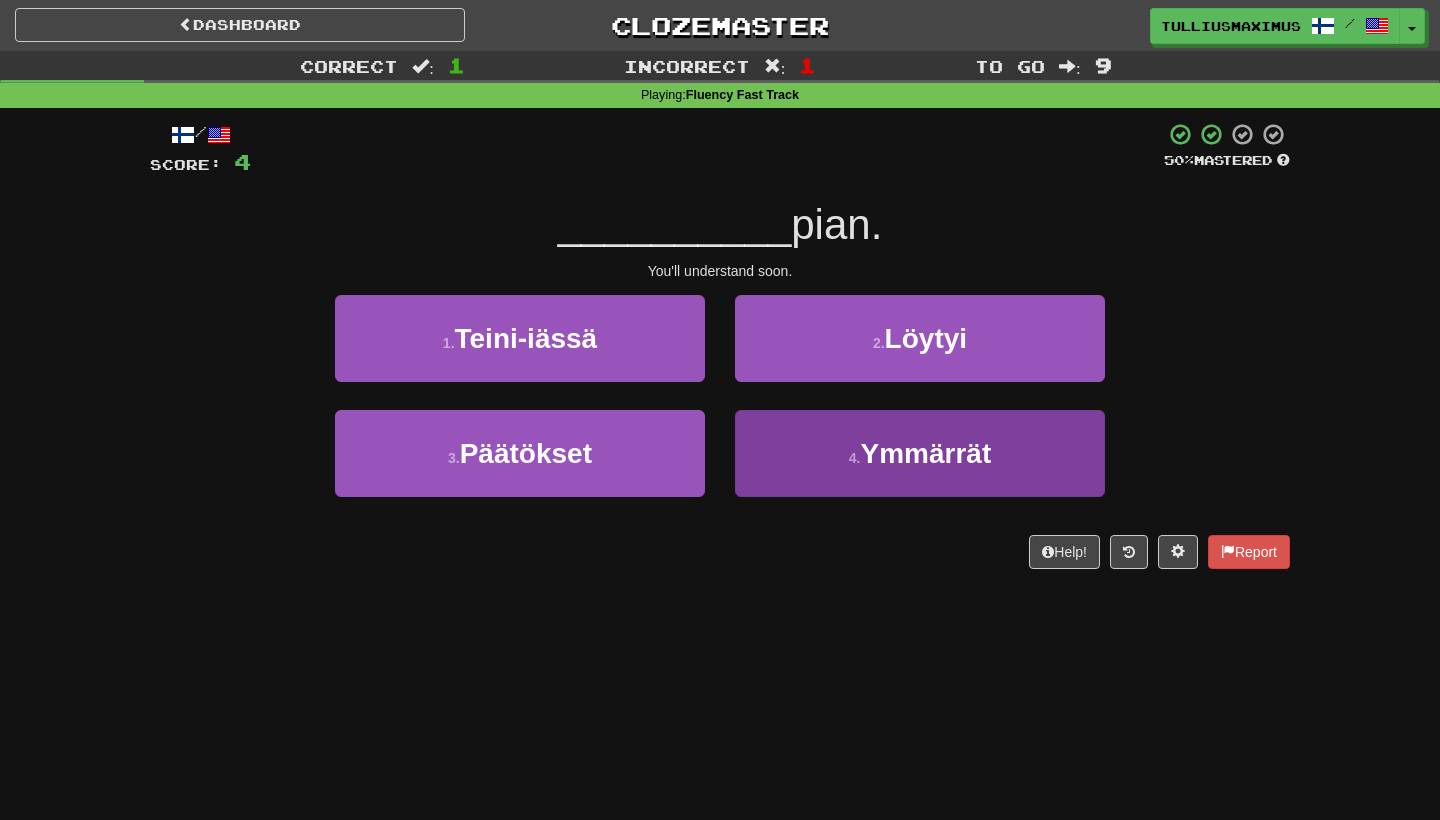 click on "4 .  Ymmärrät" at bounding box center [920, 453] 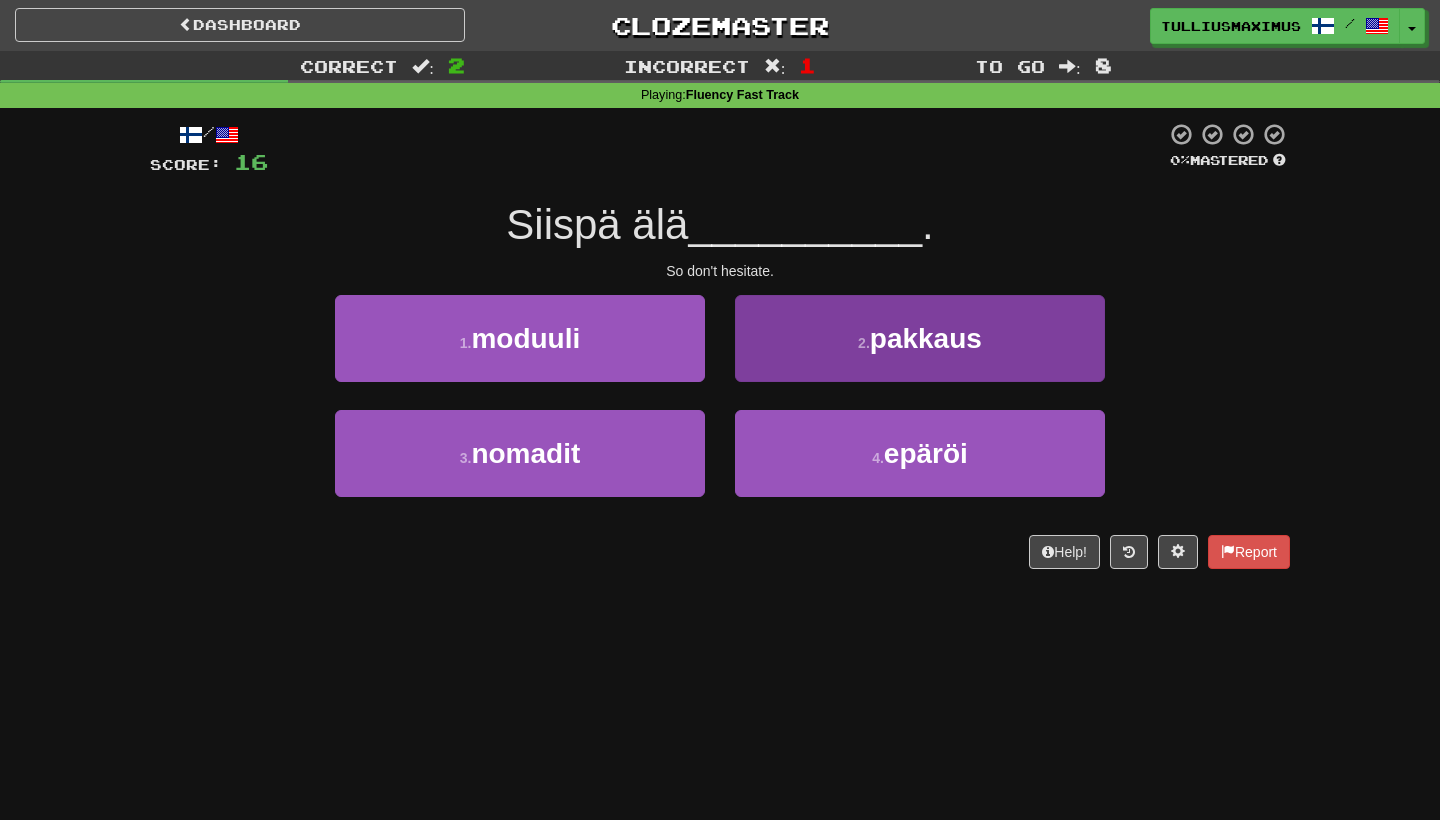 click on "2 .  pakkaus" at bounding box center (920, 338) 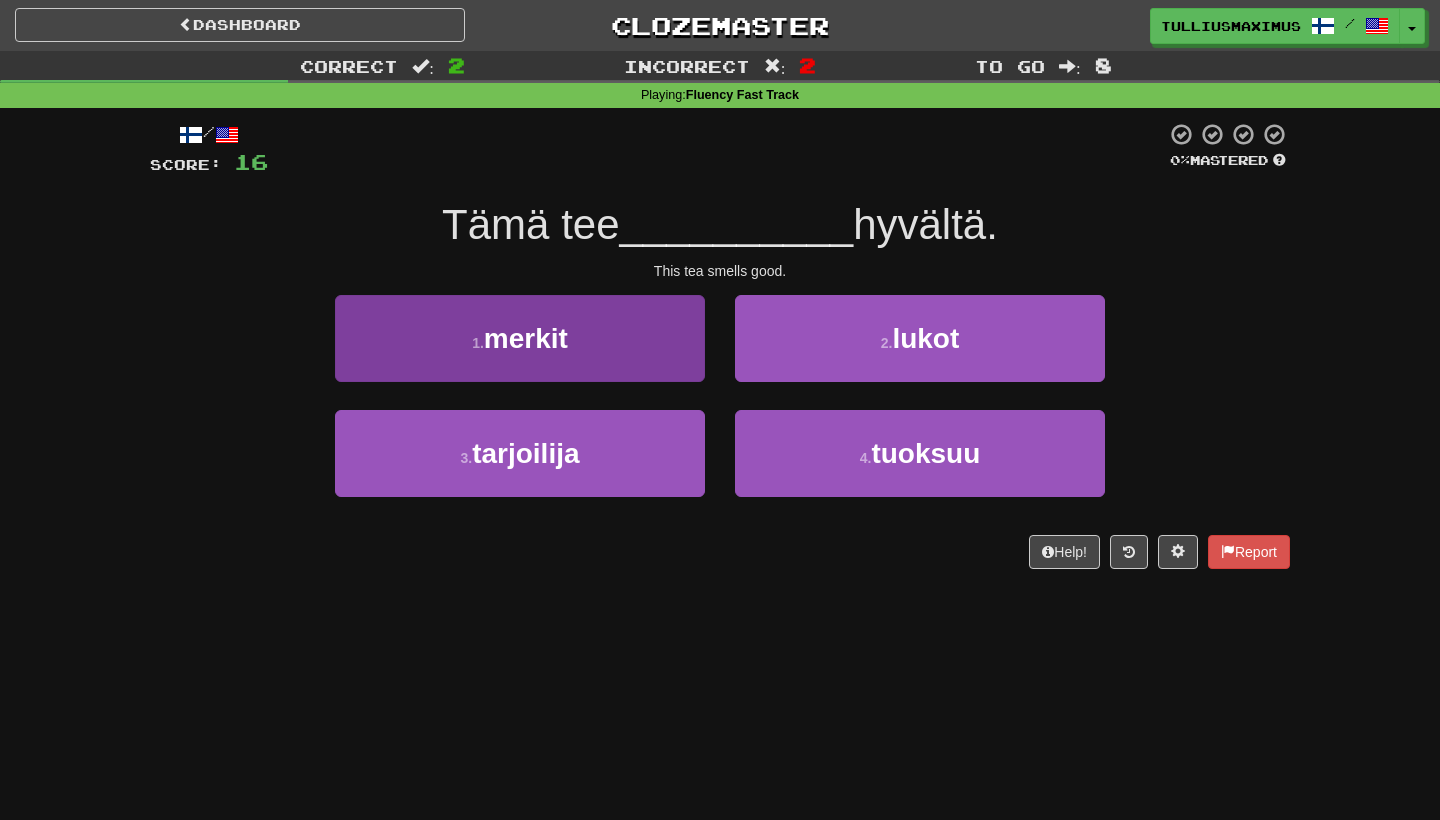 click on "1 .  merkit" at bounding box center [520, 338] 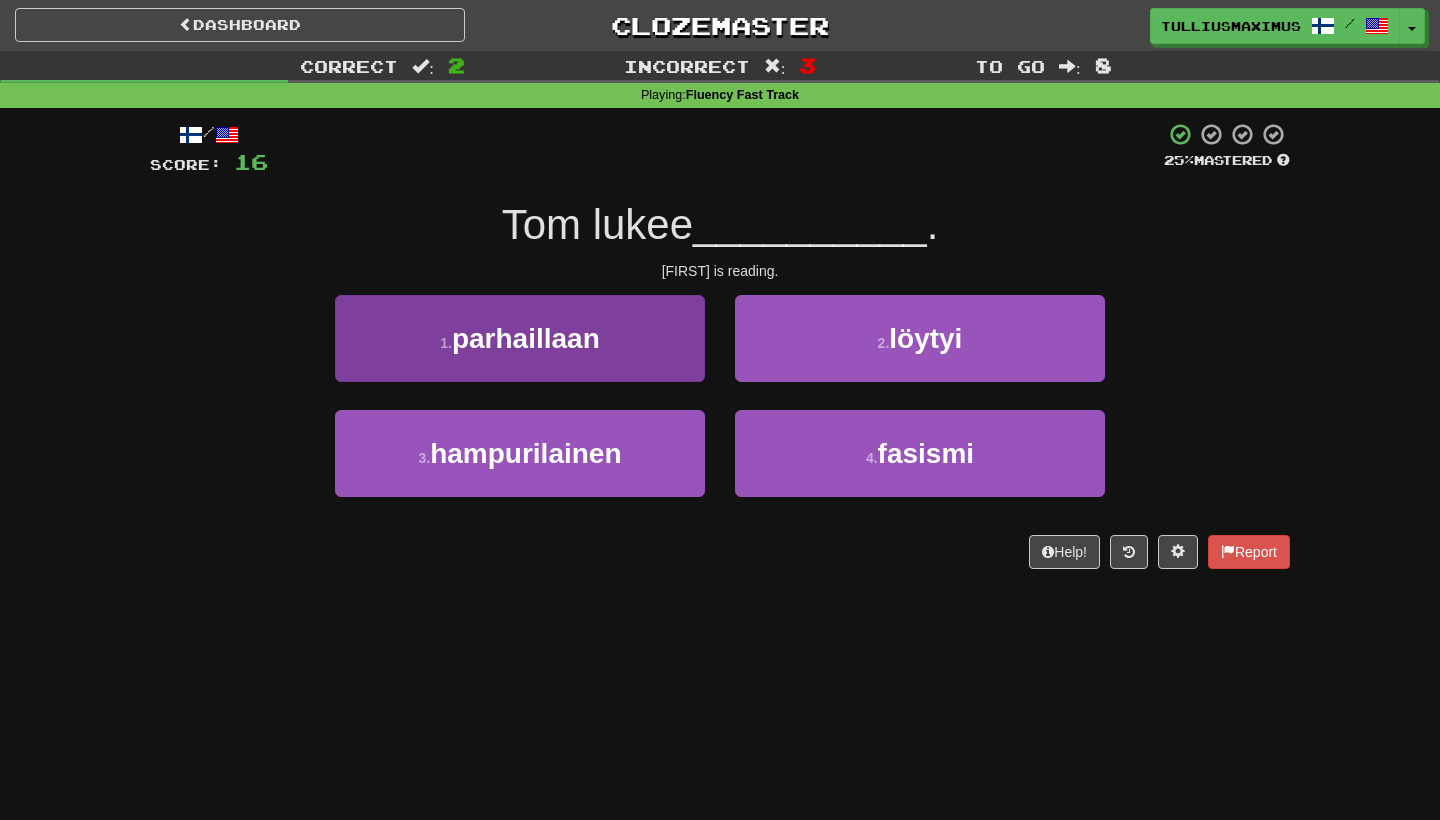 click on "1 .  parhaillaan" at bounding box center (520, 338) 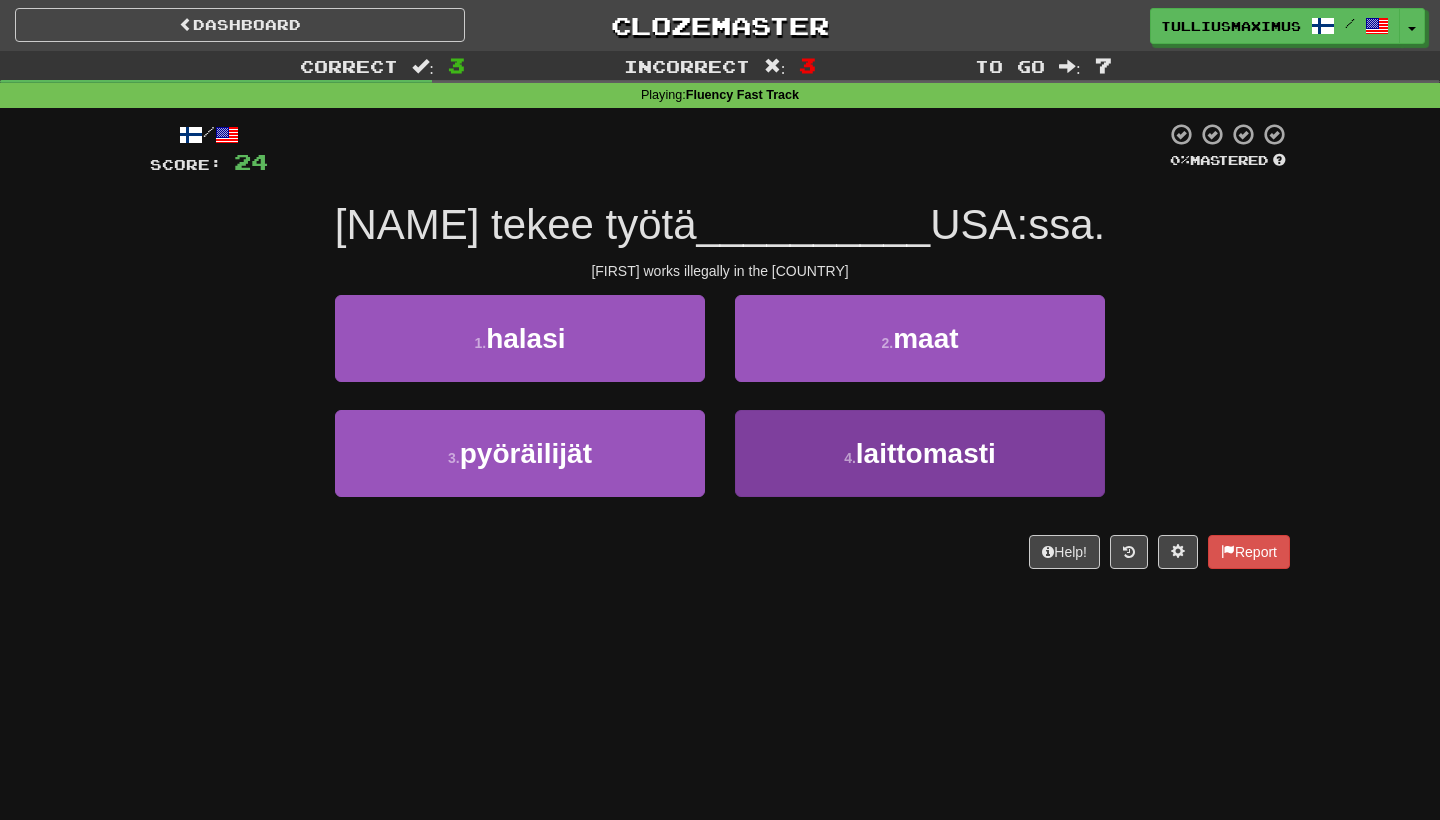 click on "4 .  laittomasti" at bounding box center [920, 453] 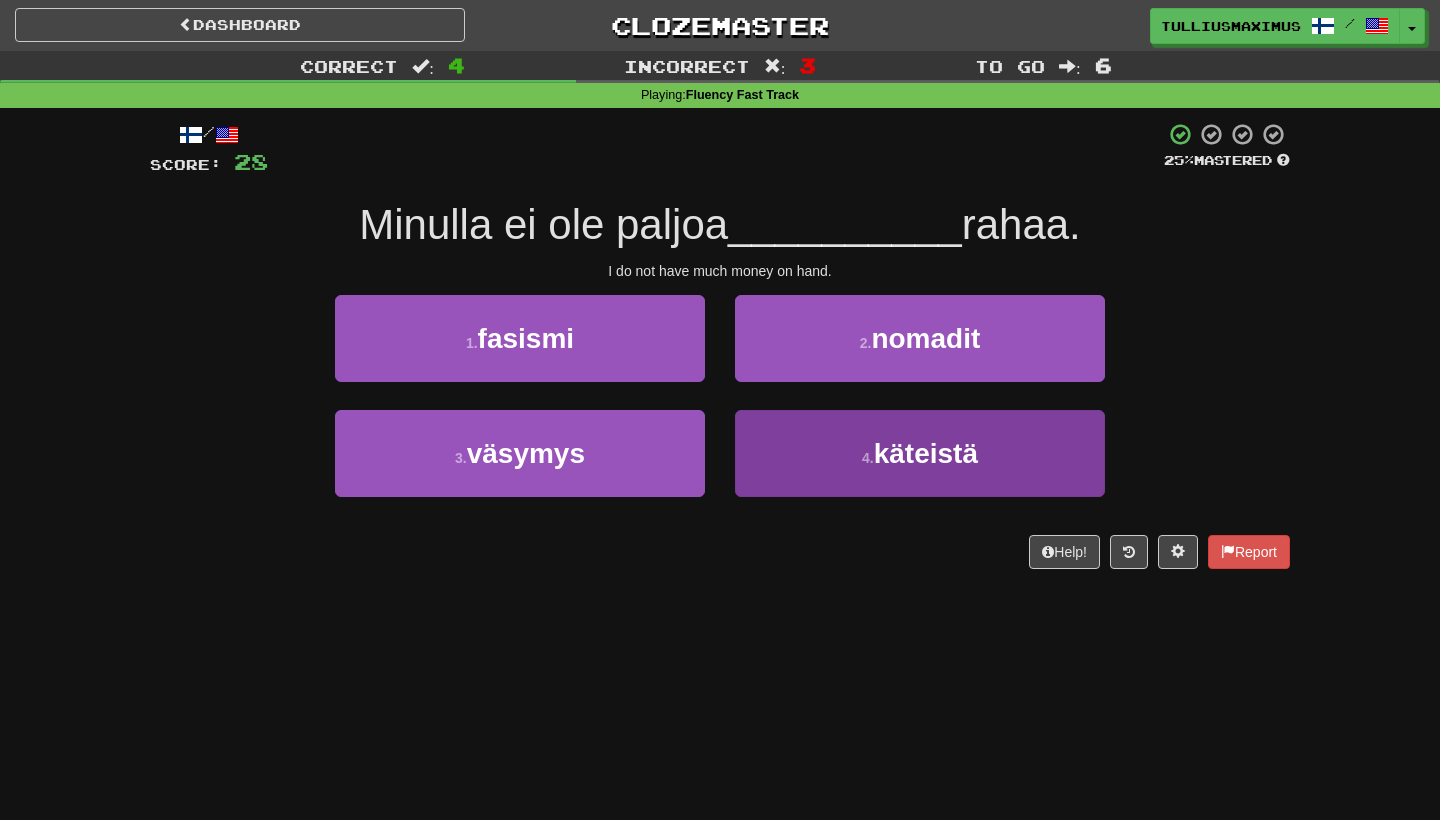 click on "4 .  käteistä" at bounding box center (920, 453) 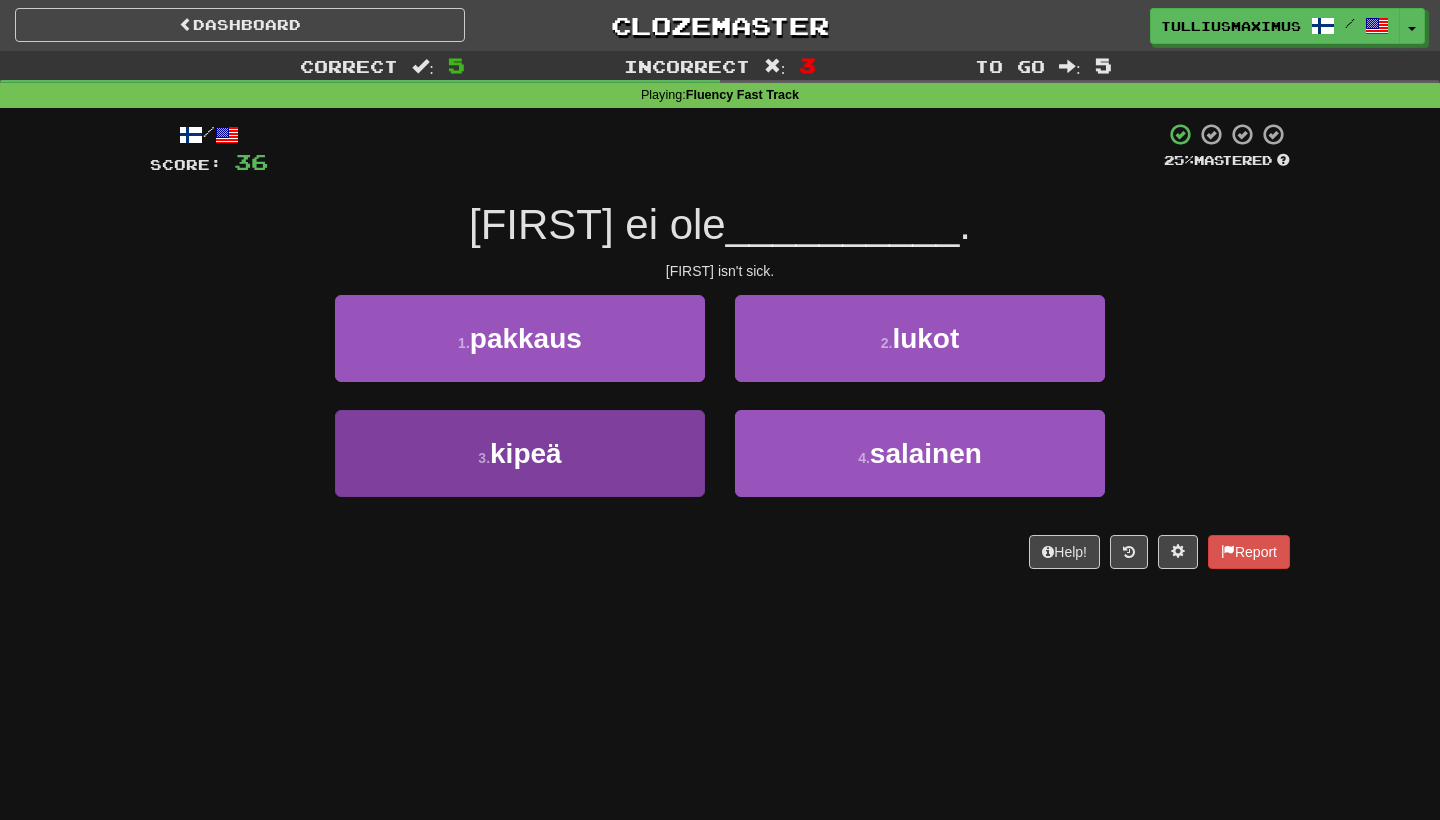 click on "3 .  kipeä" at bounding box center (520, 453) 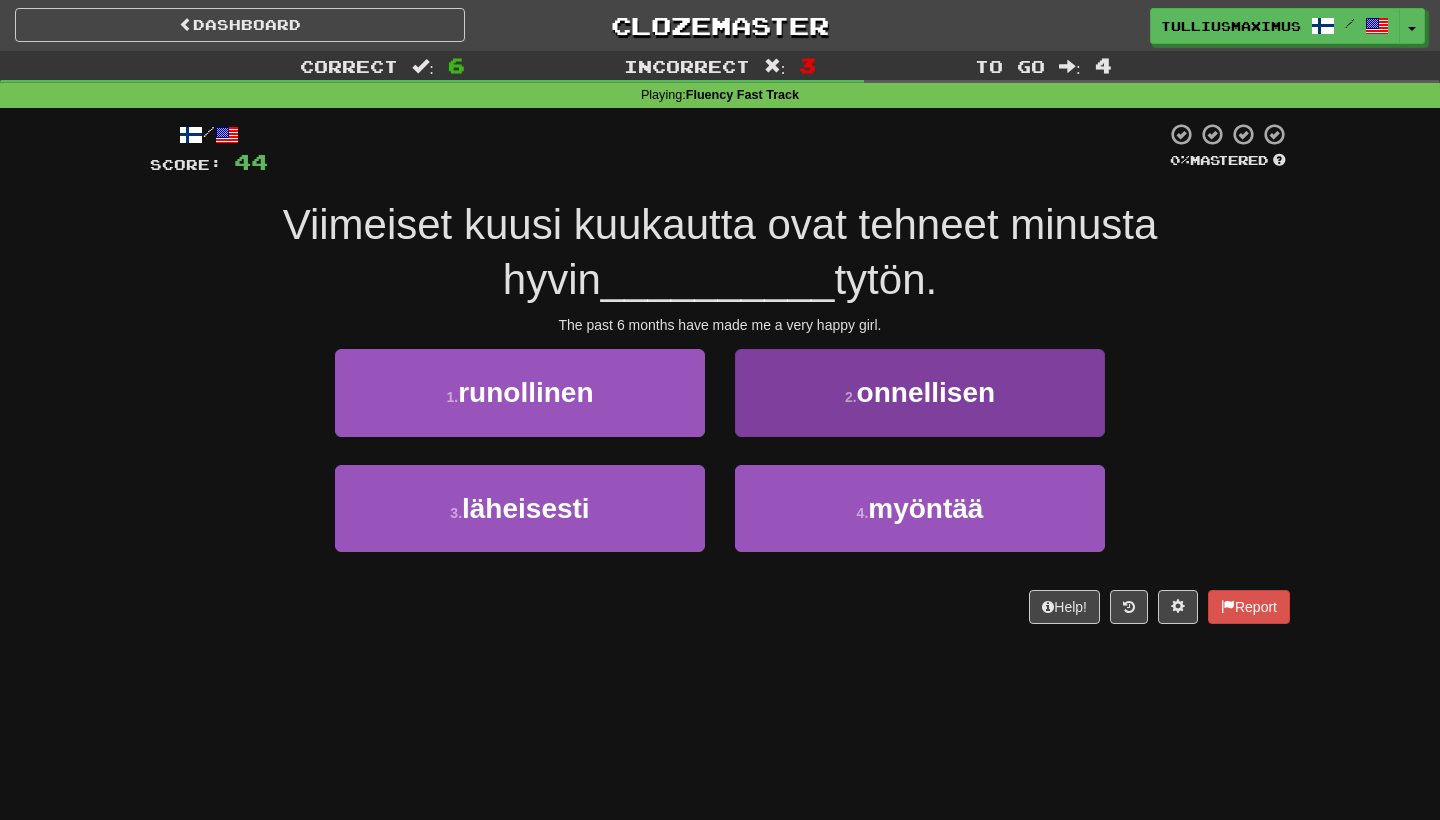 click on "2 .  onnellisen" at bounding box center (920, 392) 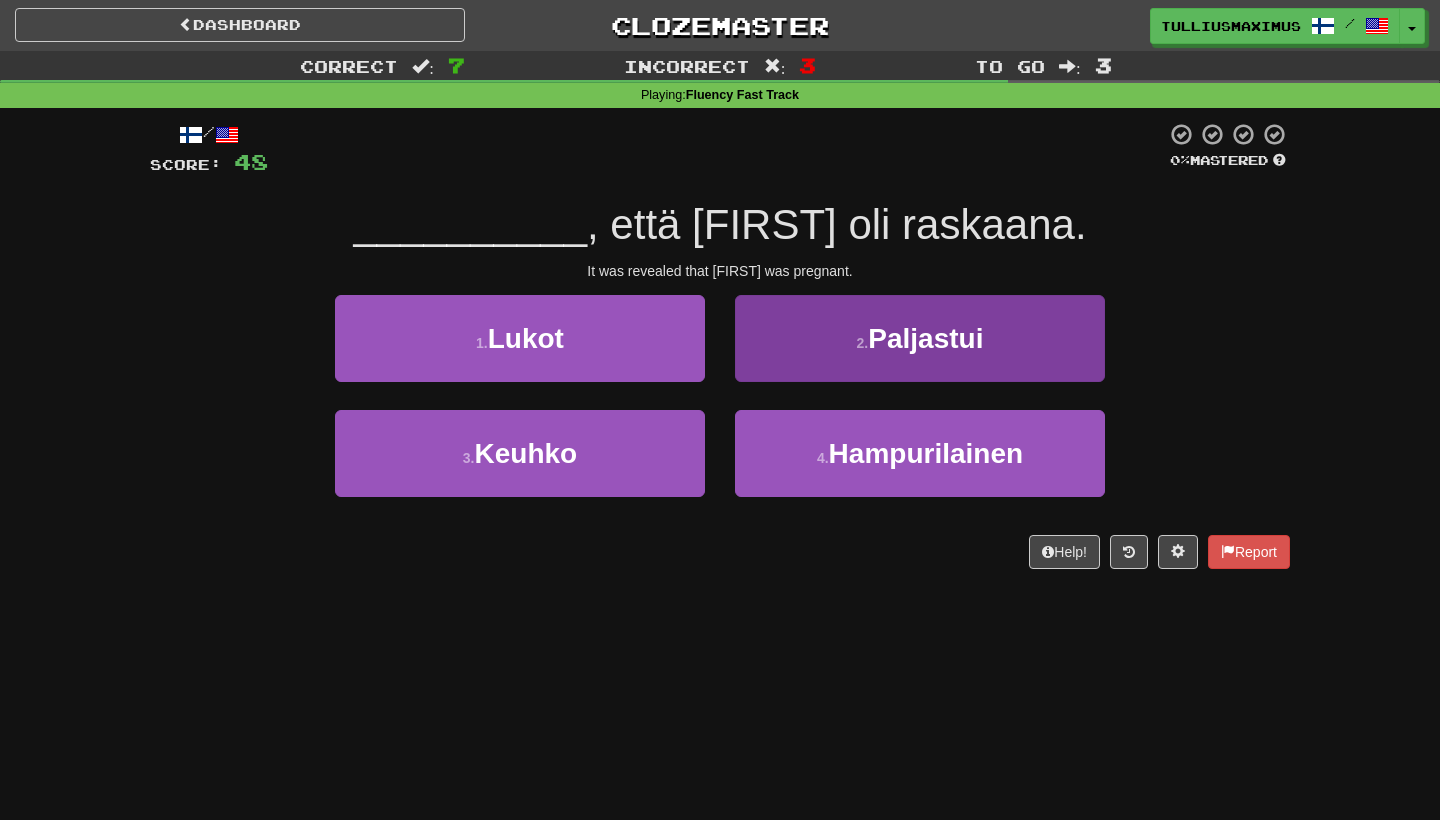 click on "2 .  Paljastui" at bounding box center [920, 338] 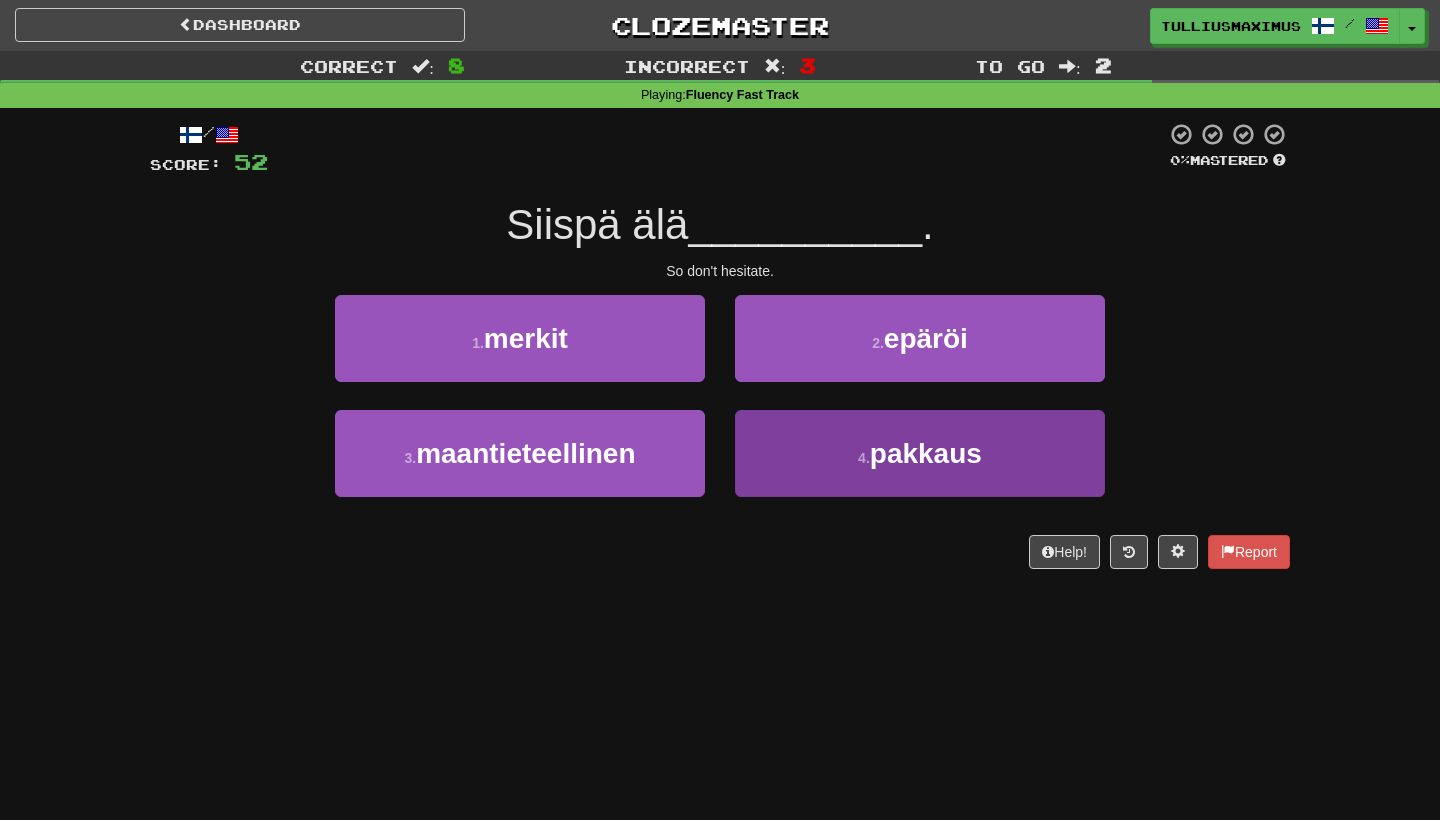 click on "4 .  pakkaus" at bounding box center (920, 453) 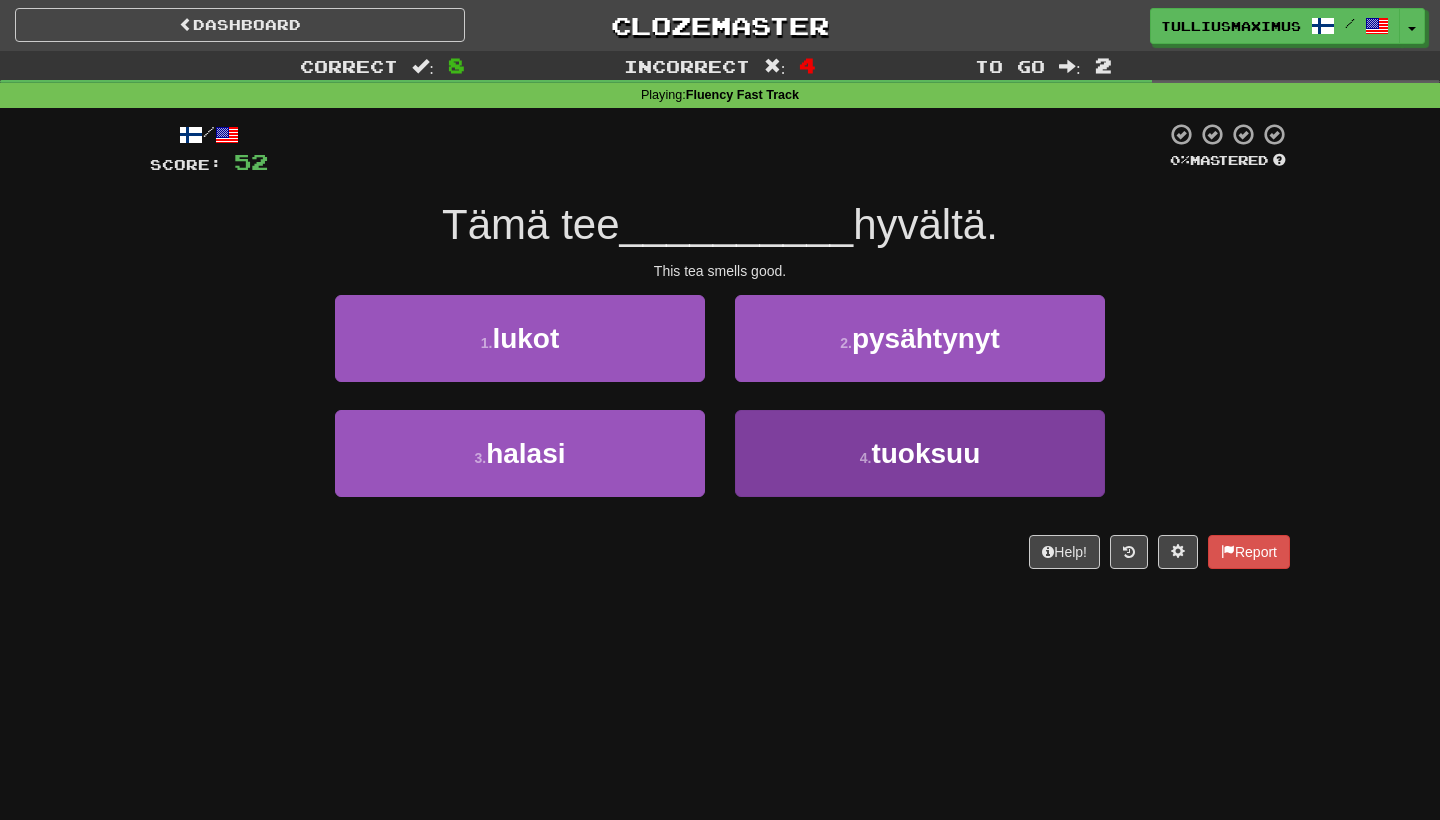 click on "4 .  tuoksuu" at bounding box center [920, 453] 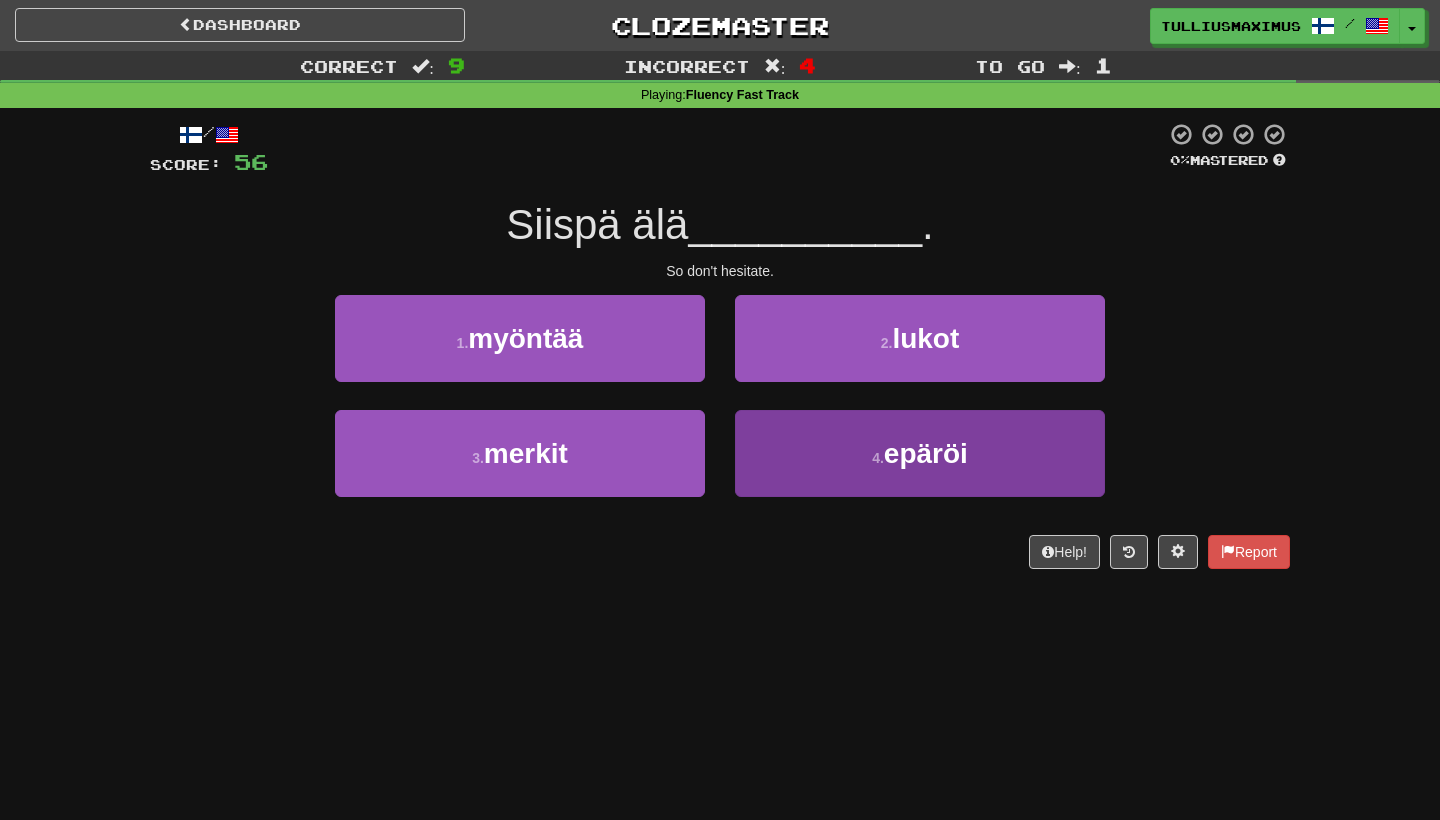 click on "4 .  epäröi" at bounding box center [920, 453] 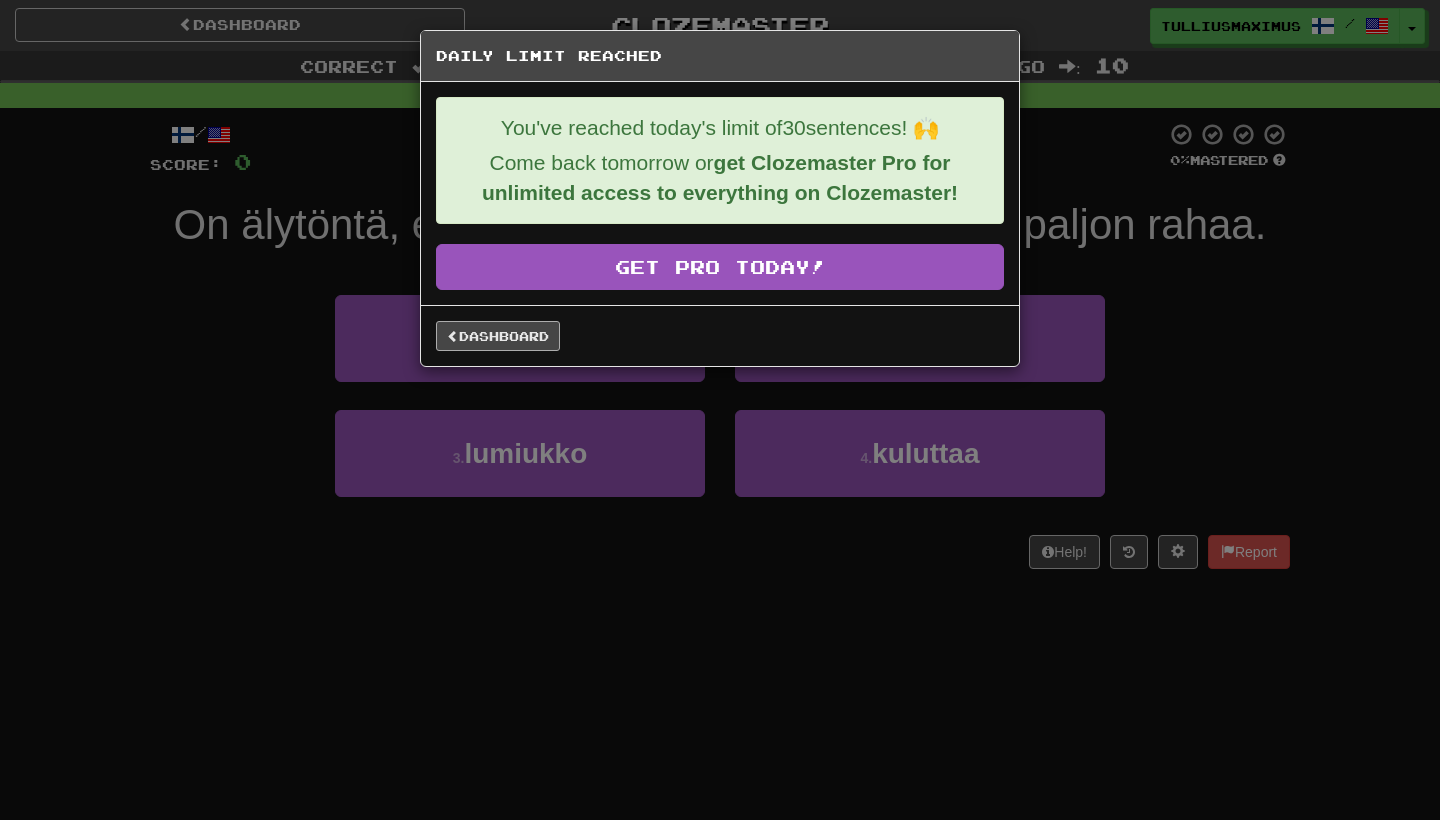click on "Dashboard" at bounding box center (498, 336) 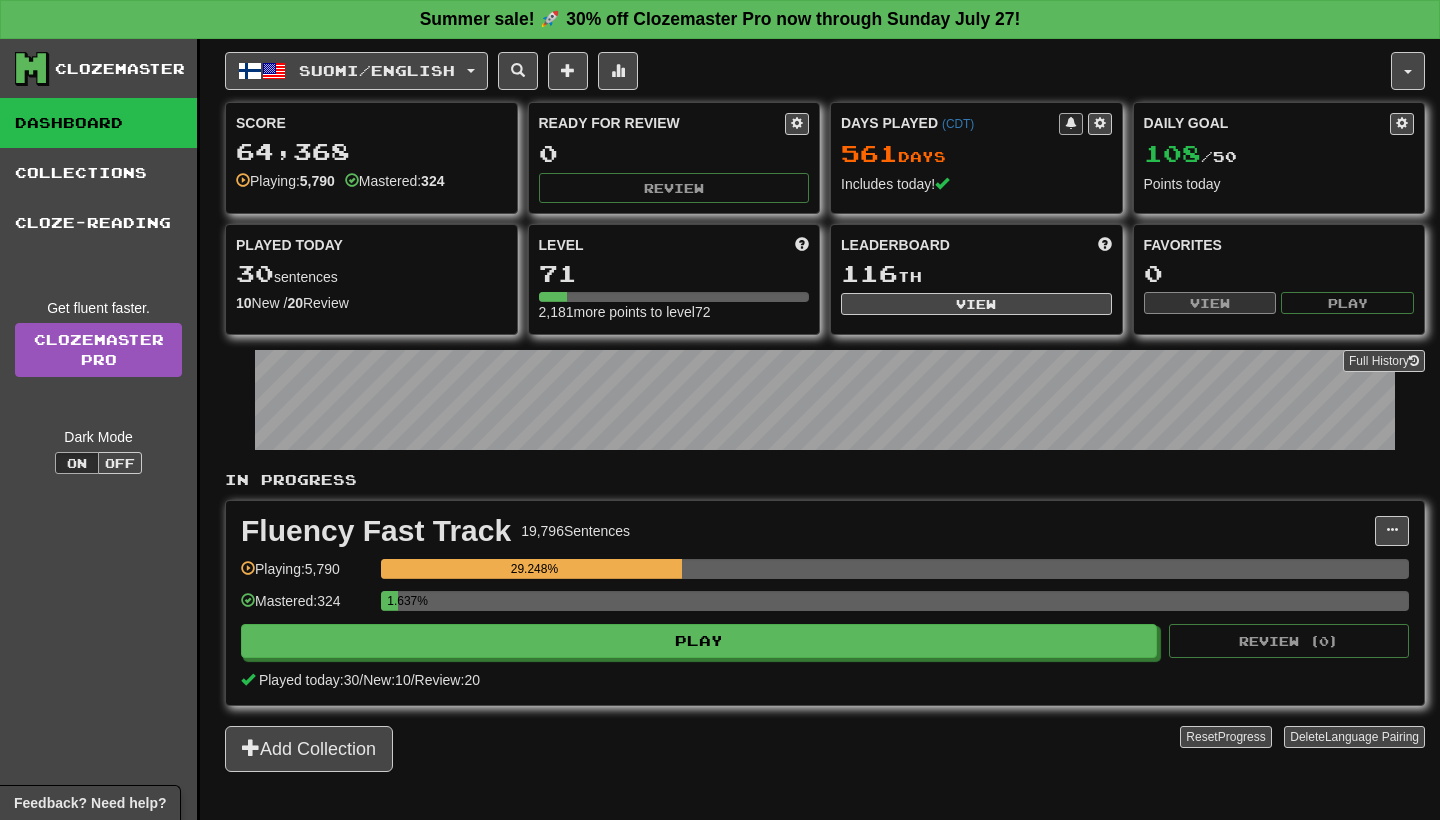 scroll, scrollTop: 0, scrollLeft: 0, axis: both 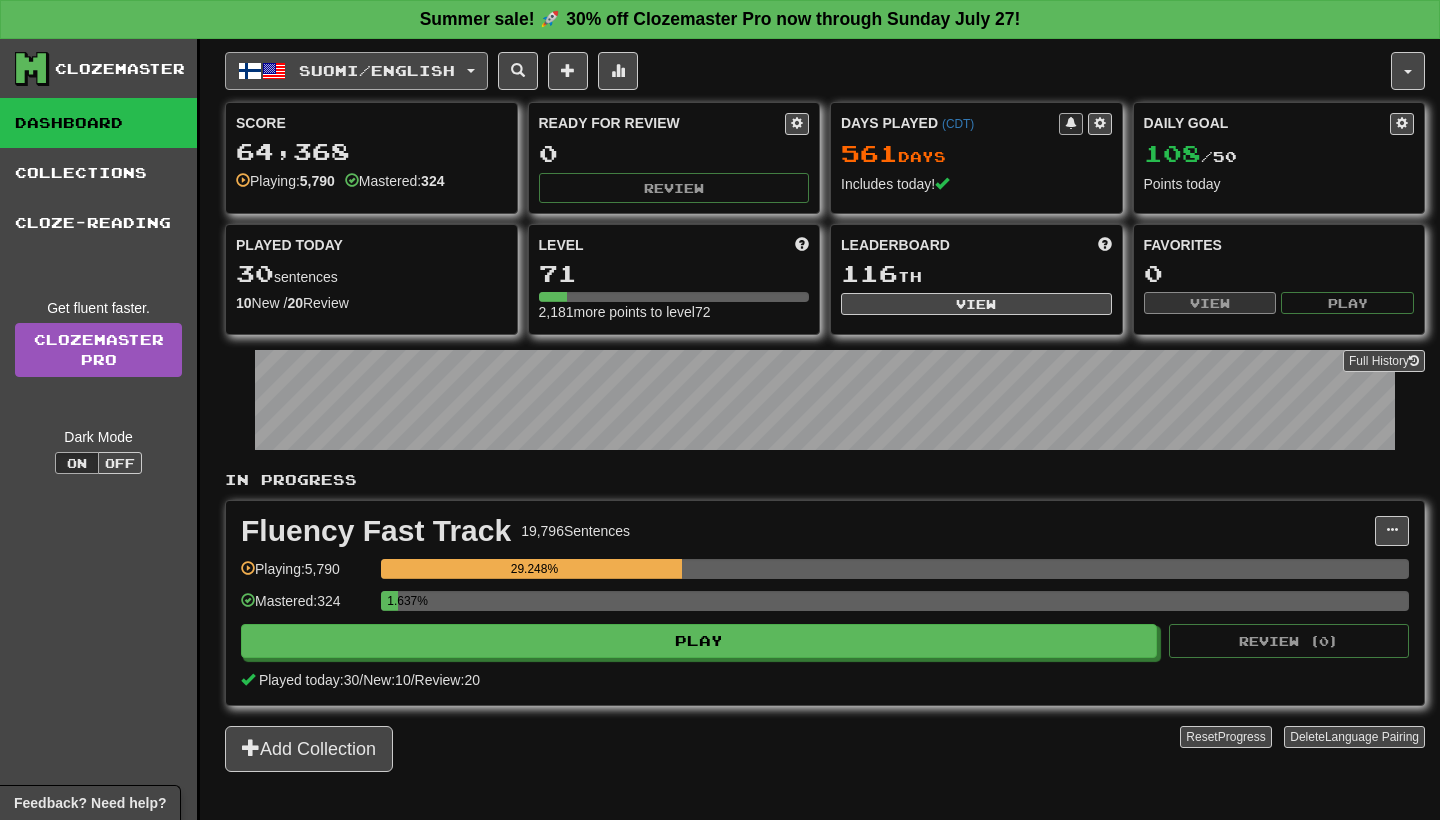 click on "Suomi  /  English" at bounding box center [377, 70] 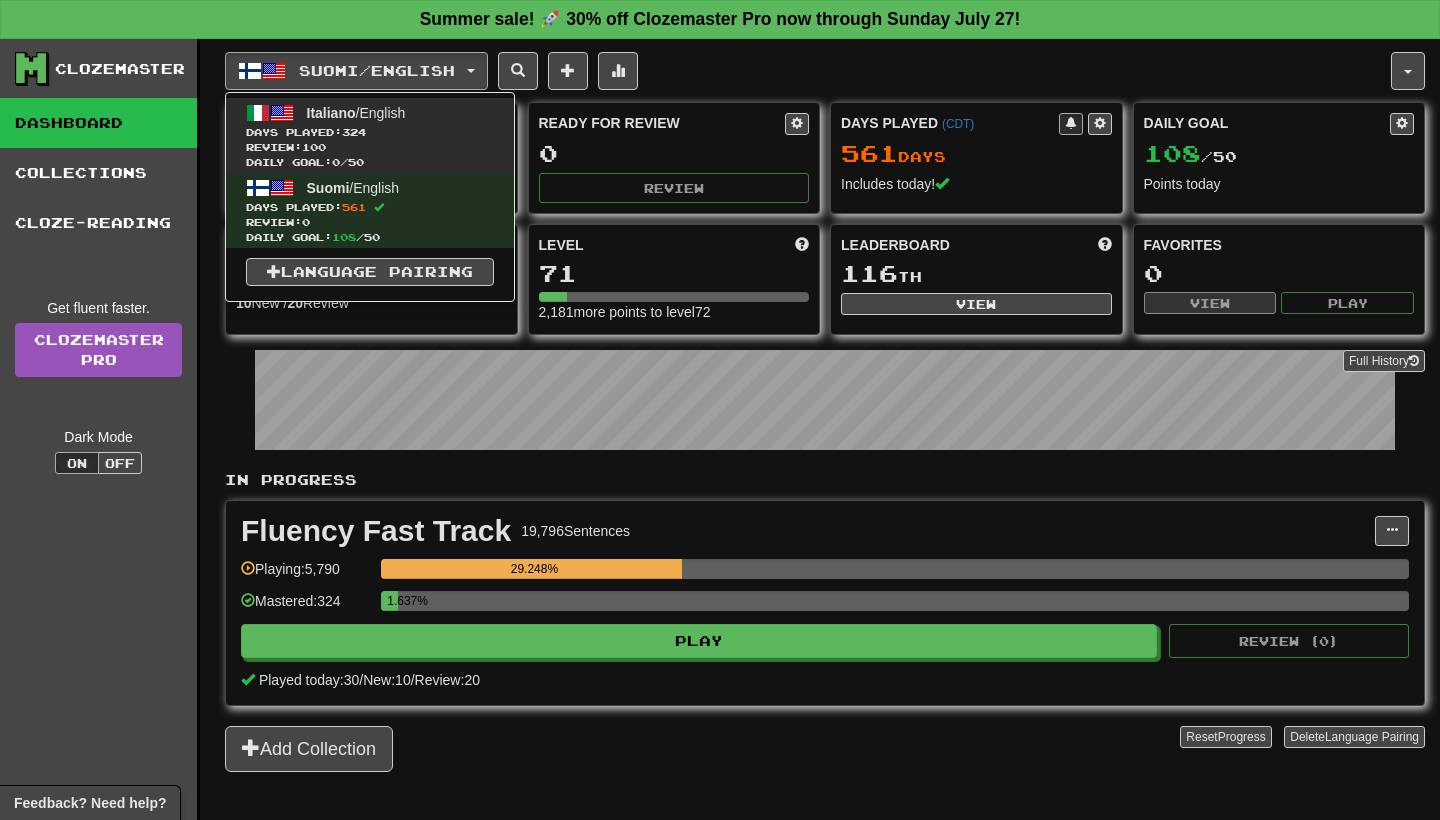 click on "Daily Goal:  0  /  50" at bounding box center (370, 162) 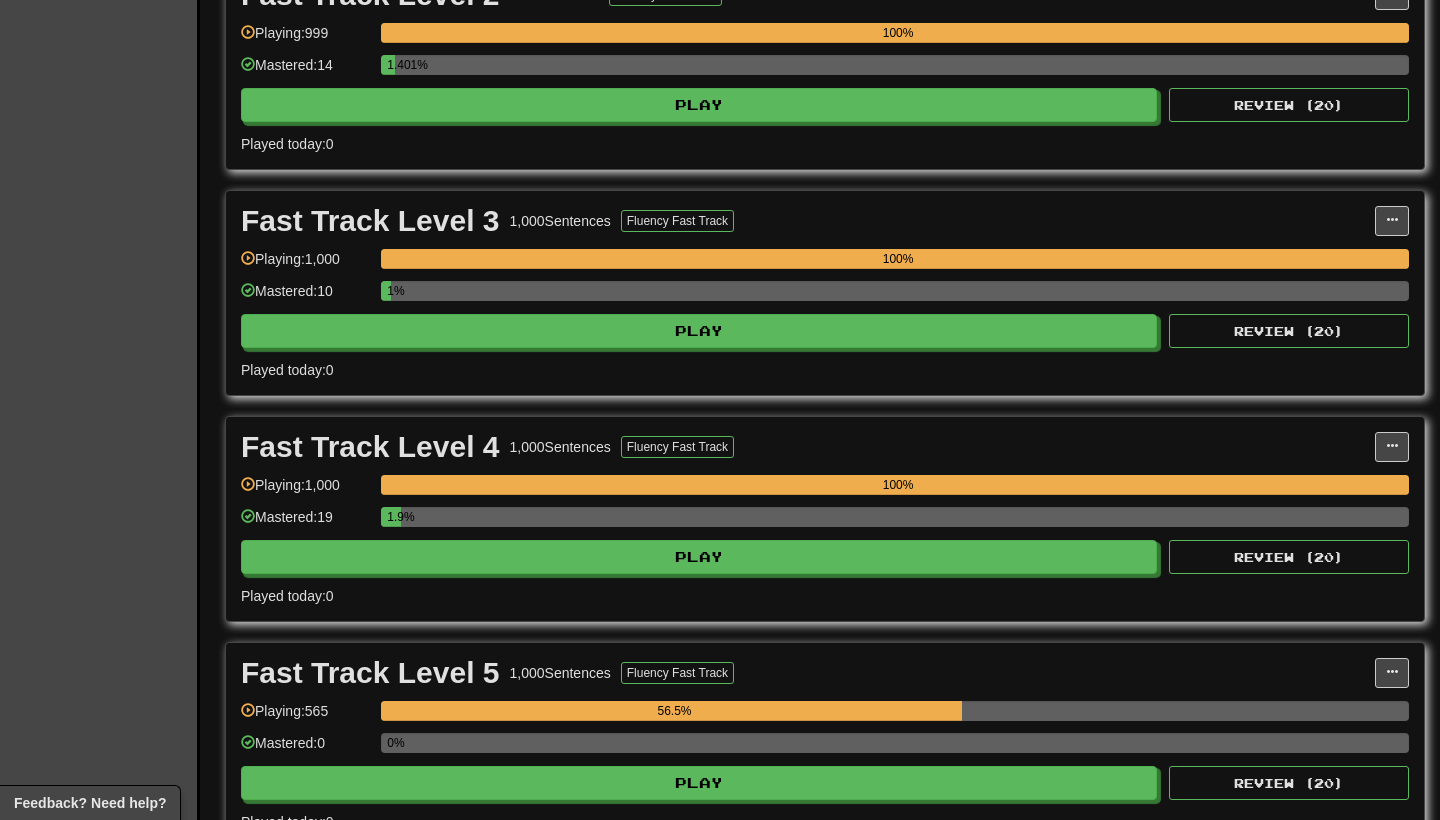 scroll, scrollTop: 1017, scrollLeft: 0, axis: vertical 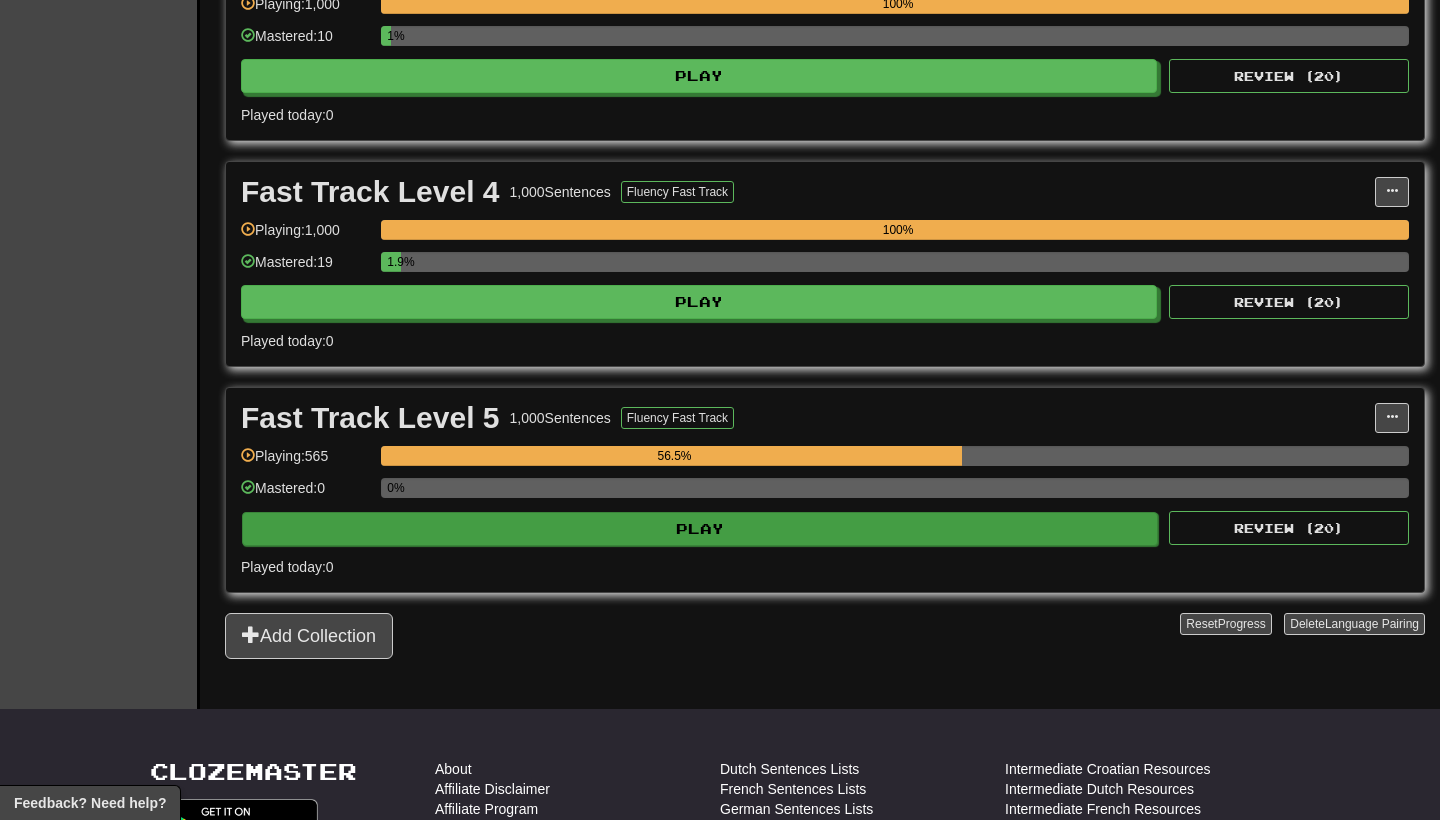 click on "Play" at bounding box center [700, 529] 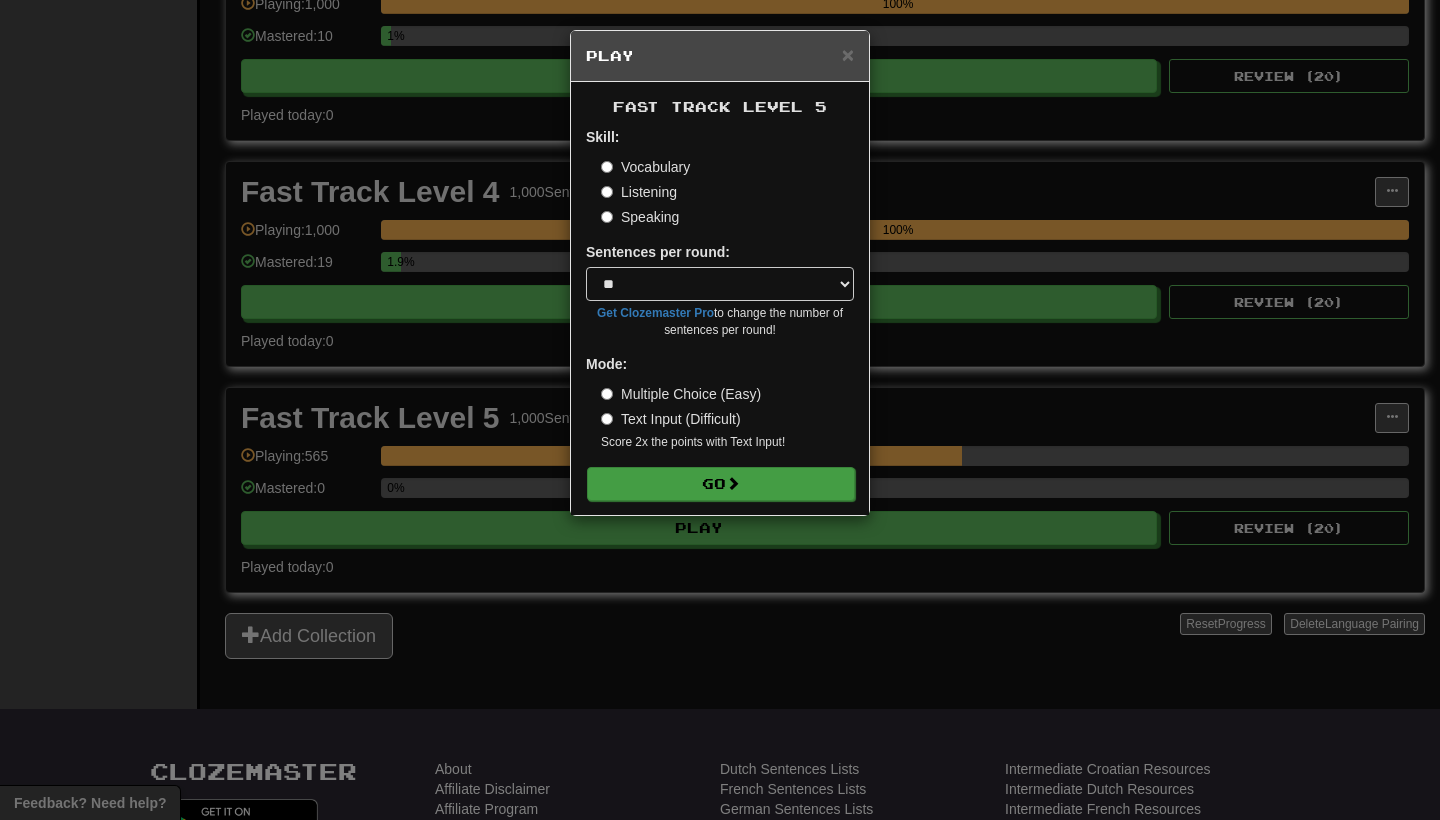 click at bounding box center [733, 483] 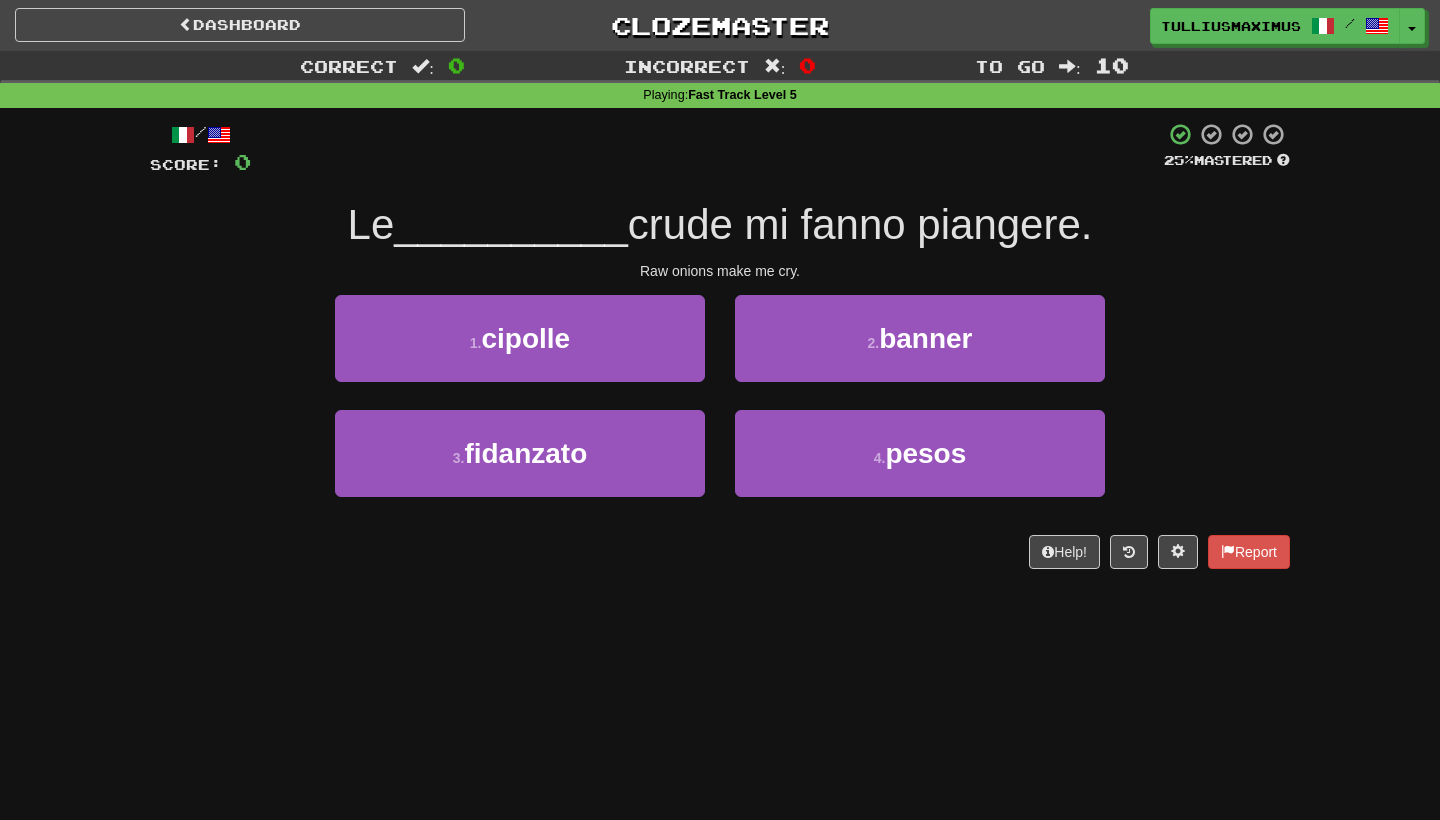 scroll, scrollTop: 0, scrollLeft: 0, axis: both 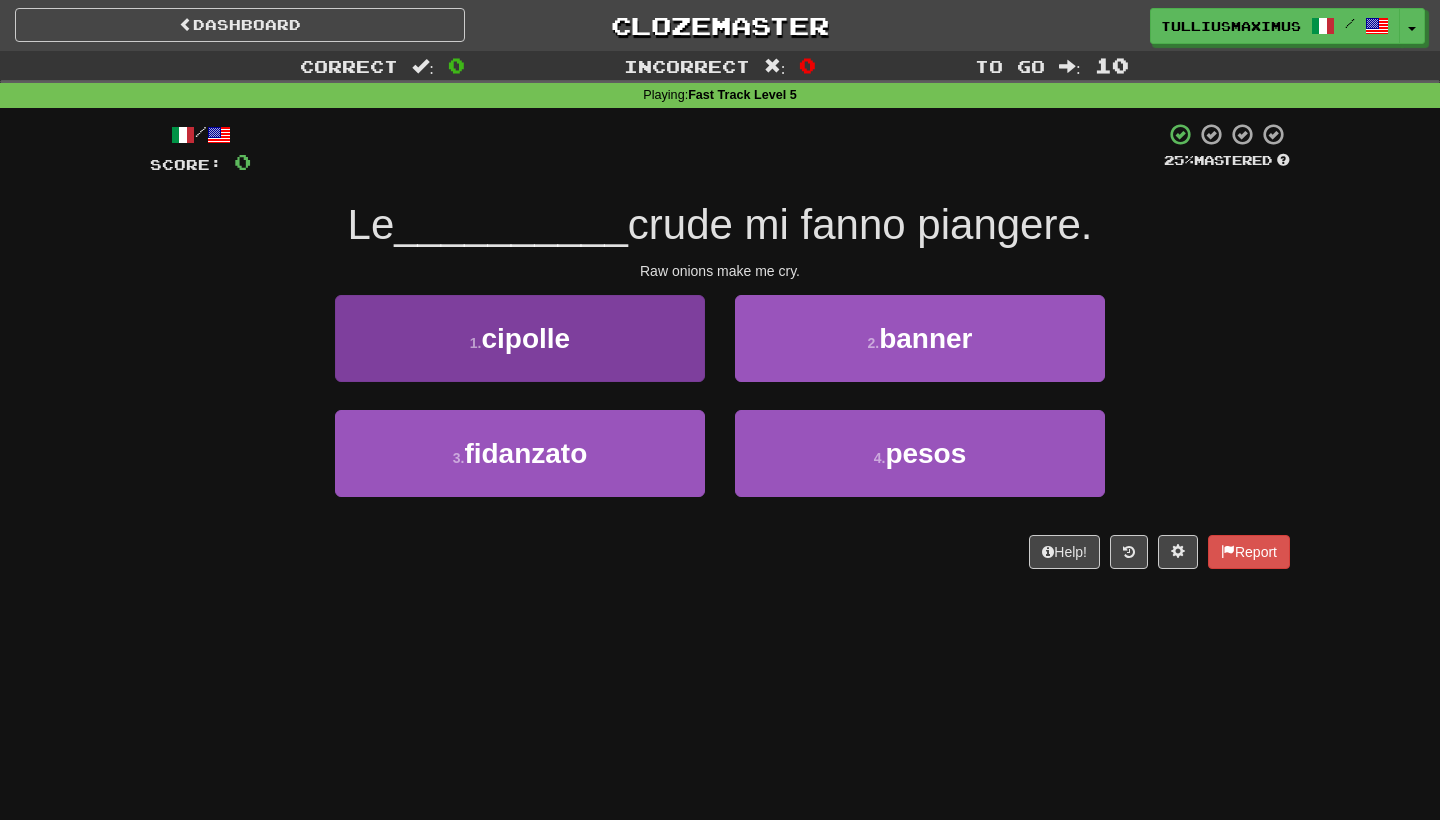 click on "[NUMBER] . cipolle" at bounding box center (520, 338) 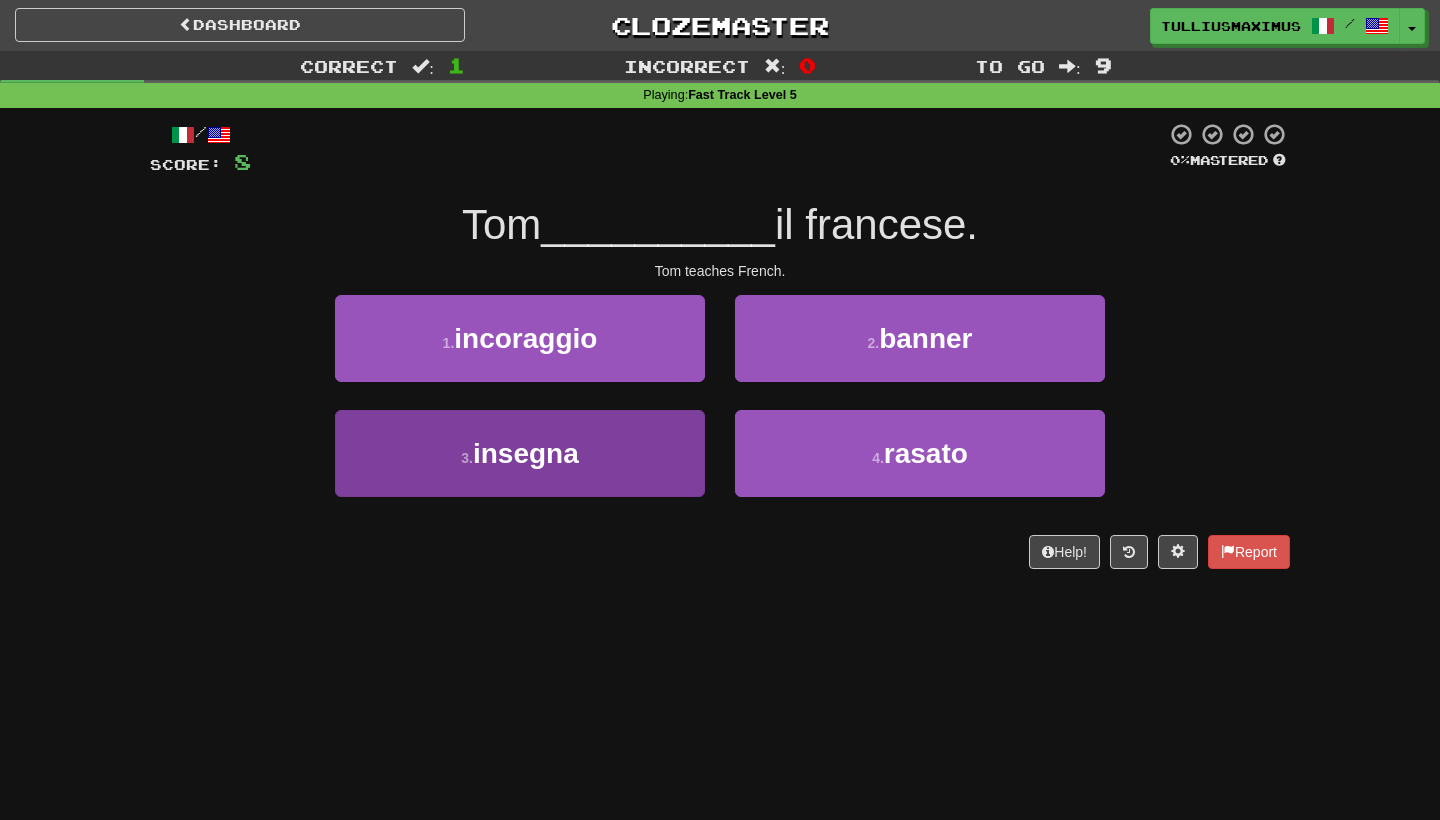 click on "[NUMBER] . insegna" at bounding box center (520, 453) 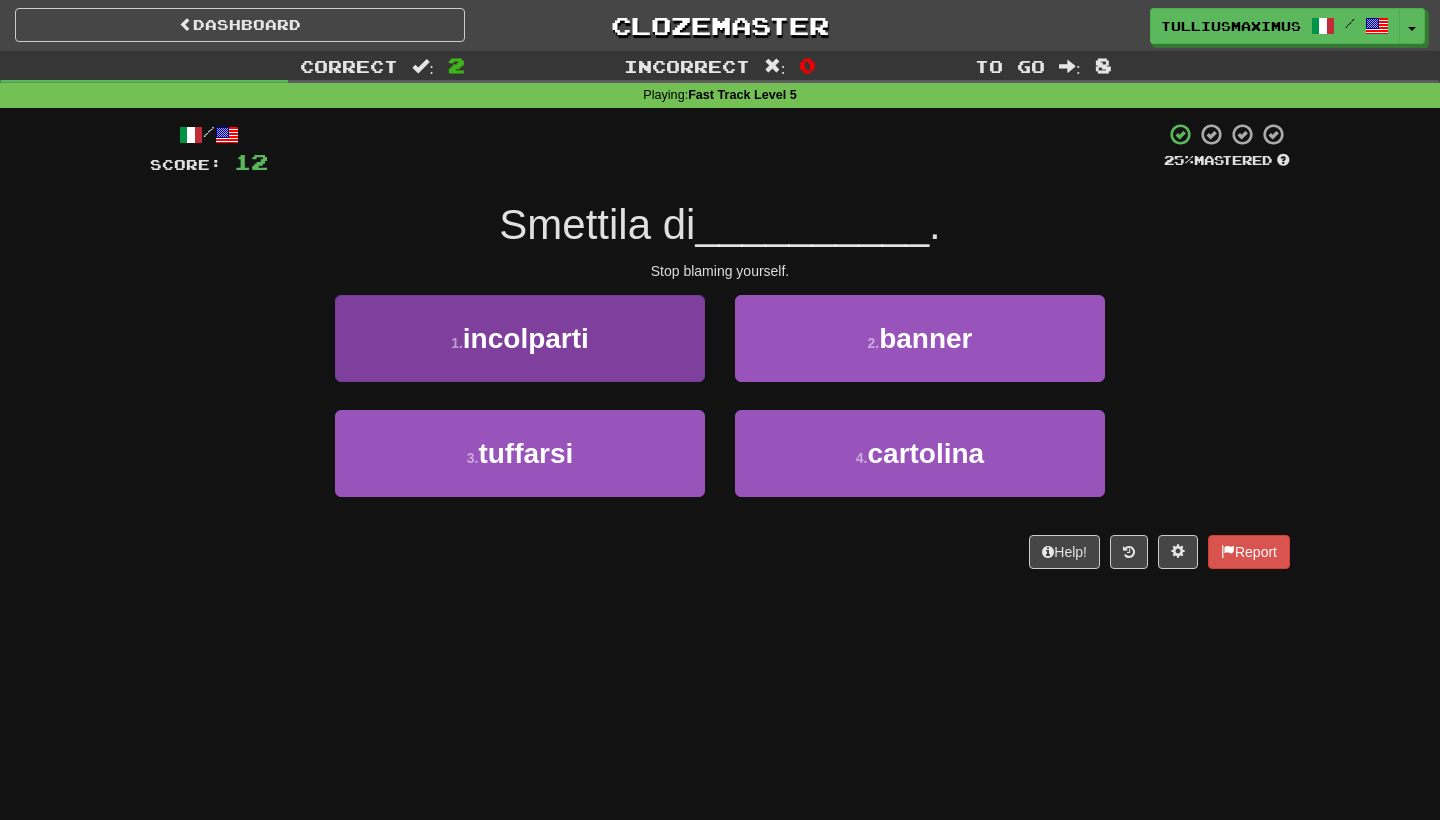 click on "[NUMBER] . incolparti" at bounding box center [520, 338] 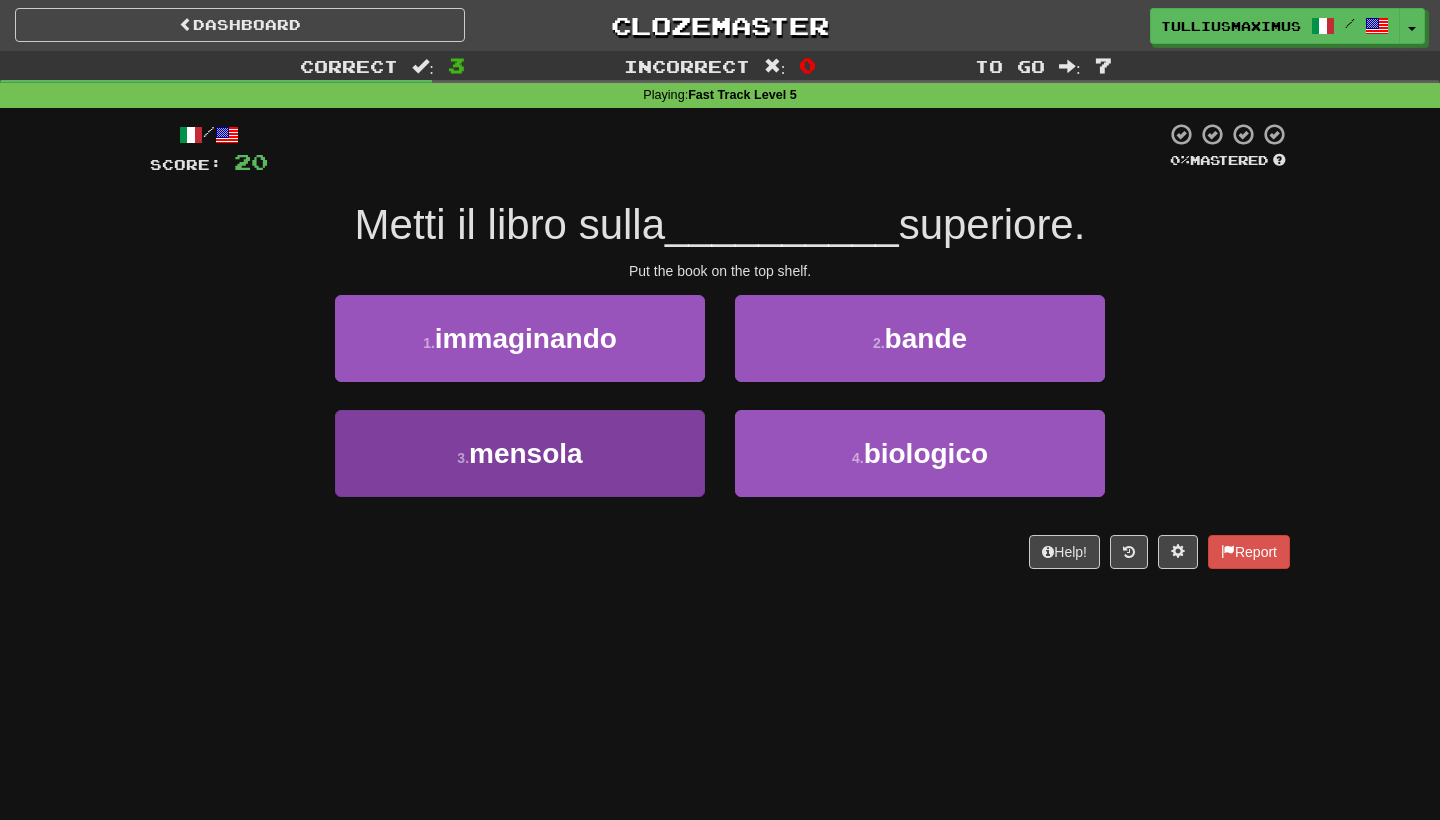 click on "[NUMBER] . mensola" at bounding box center (520, 453) 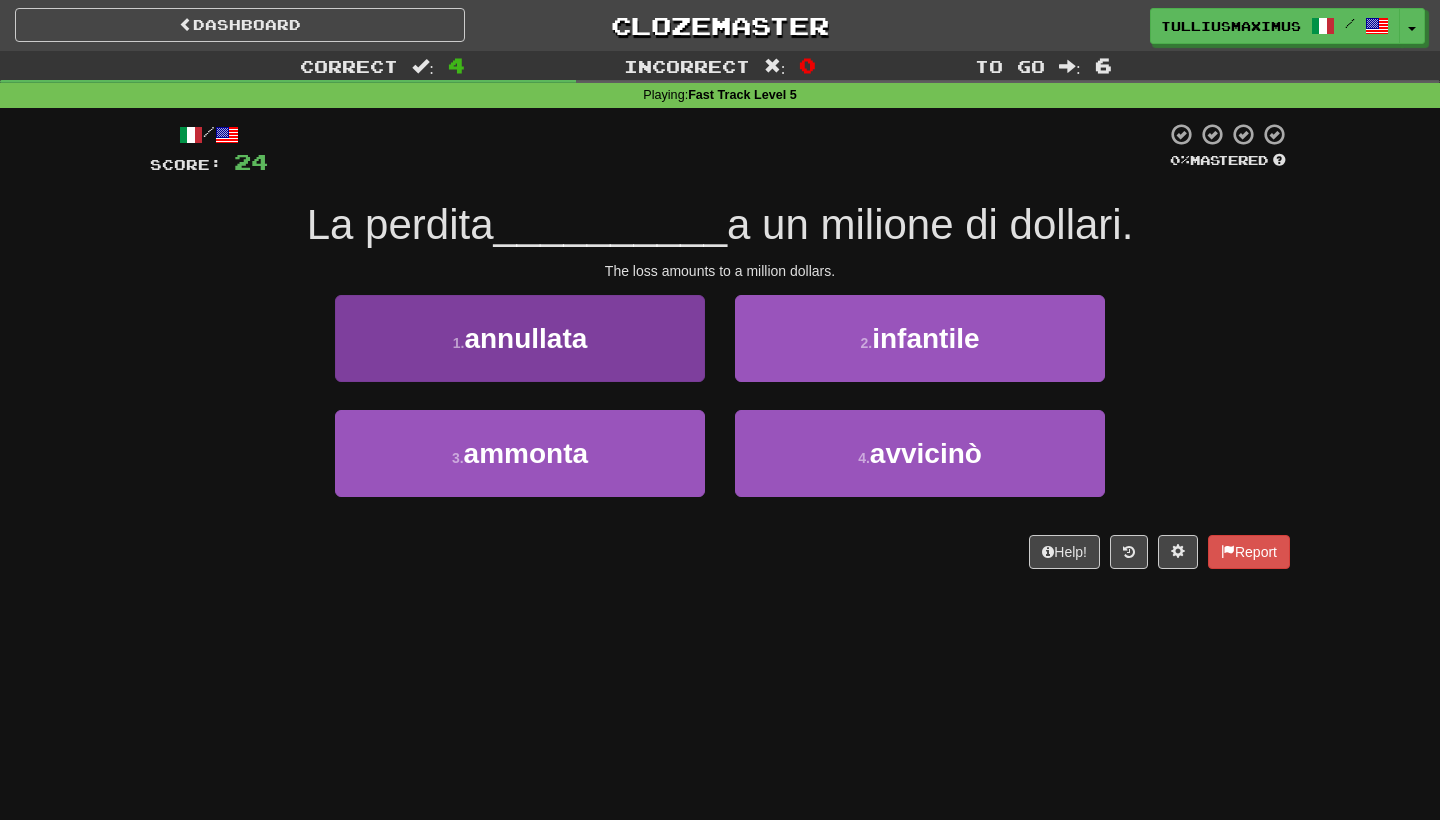 click on "[NUMBER] . ammonta" at bounding box center [520, 453] 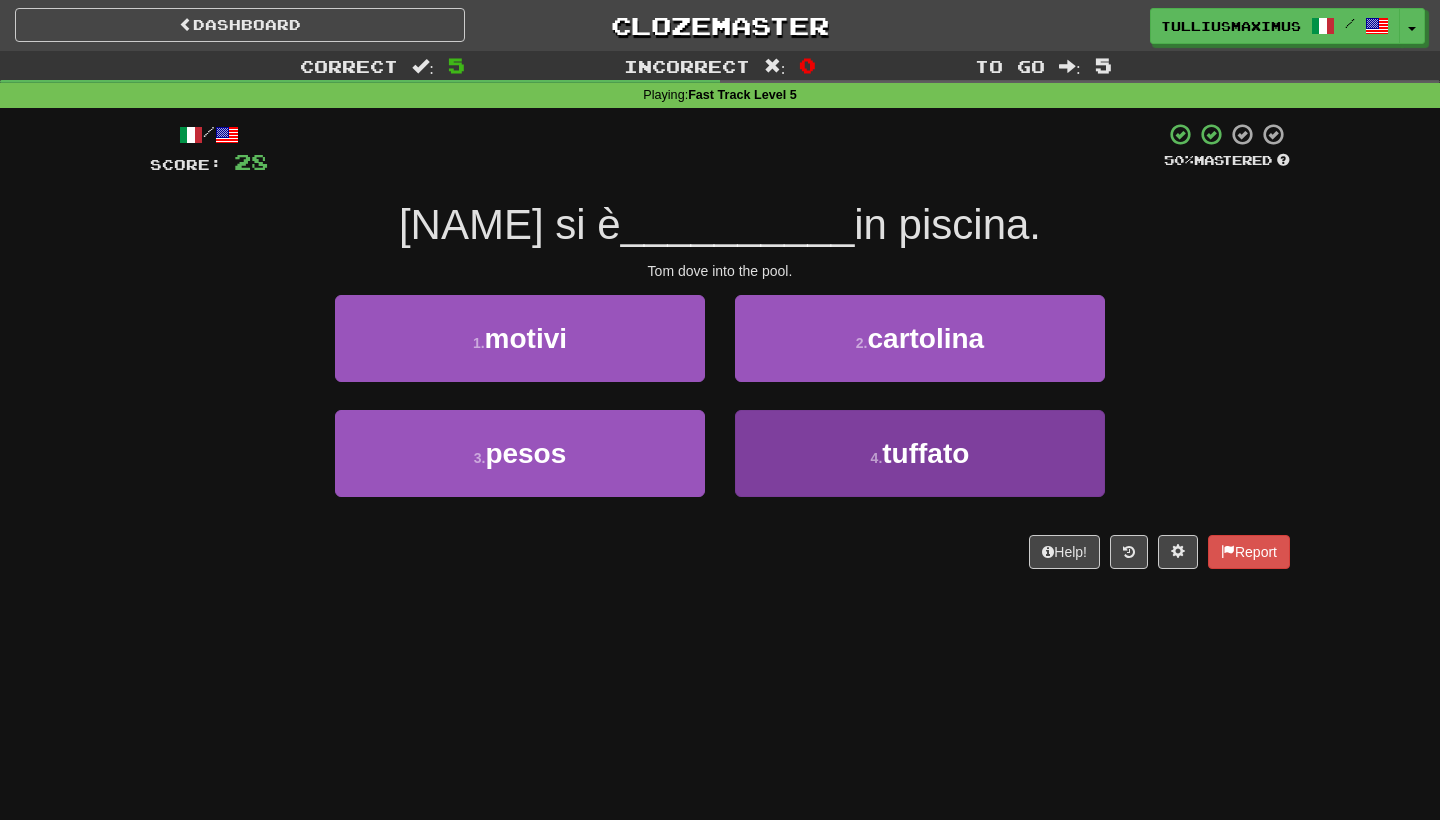 click on "[NUMBER] . tuffato" at bounding box center (920, 453) 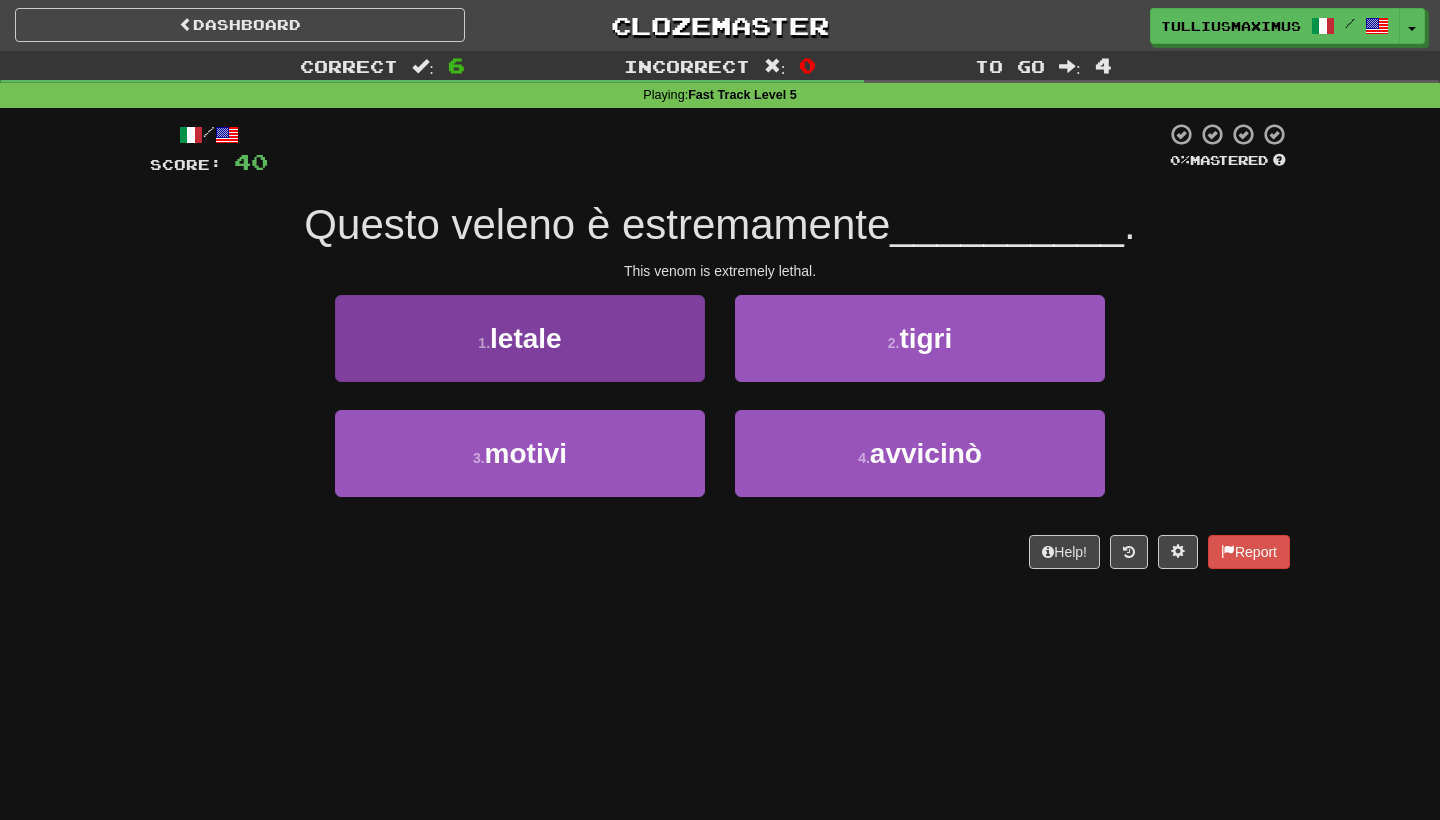 click on "[NUMBER] . letale" at bounding box center [520, 338] 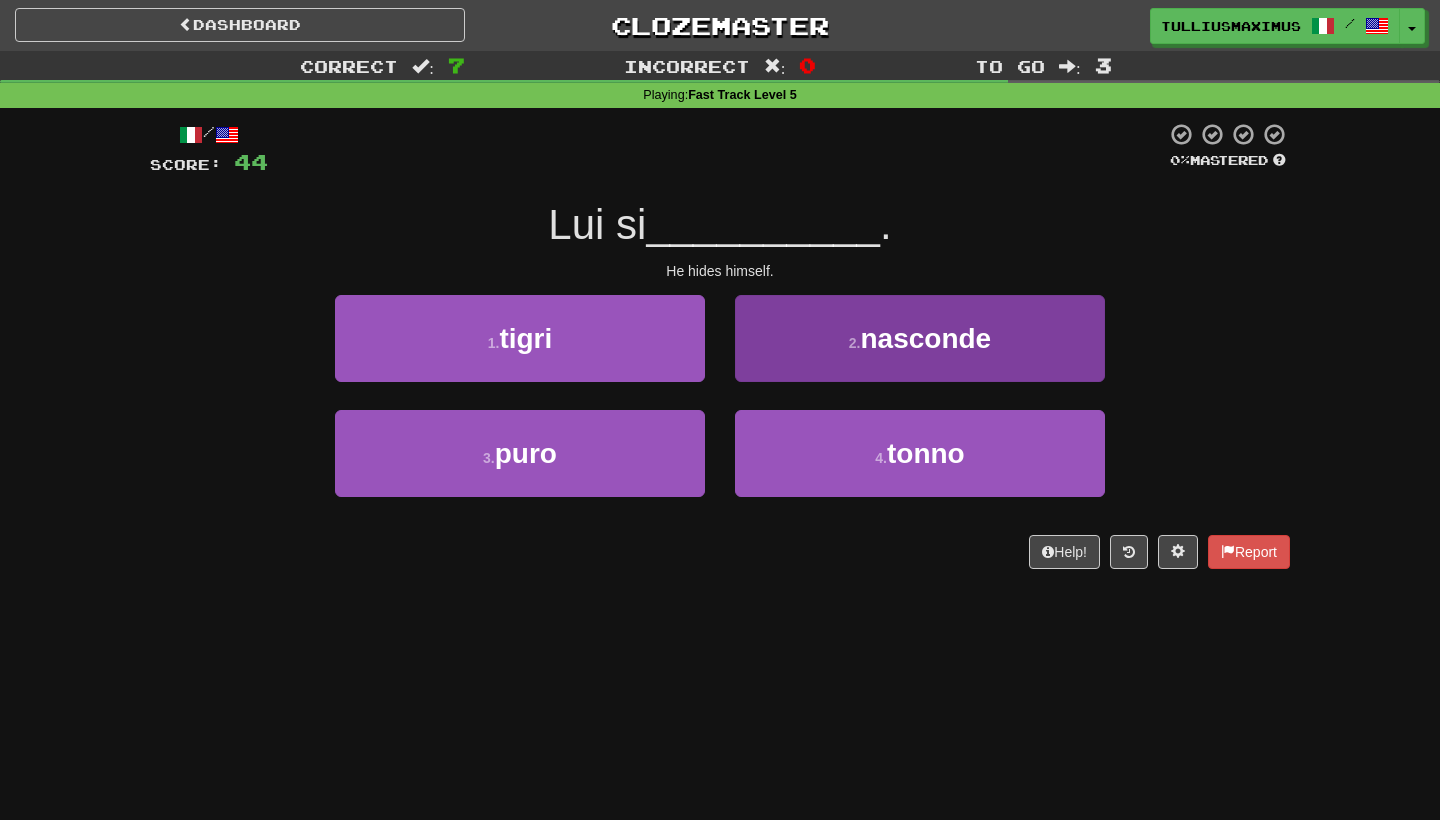click on "[NUMBER] . nasconde" at bounding box center [920, 338] 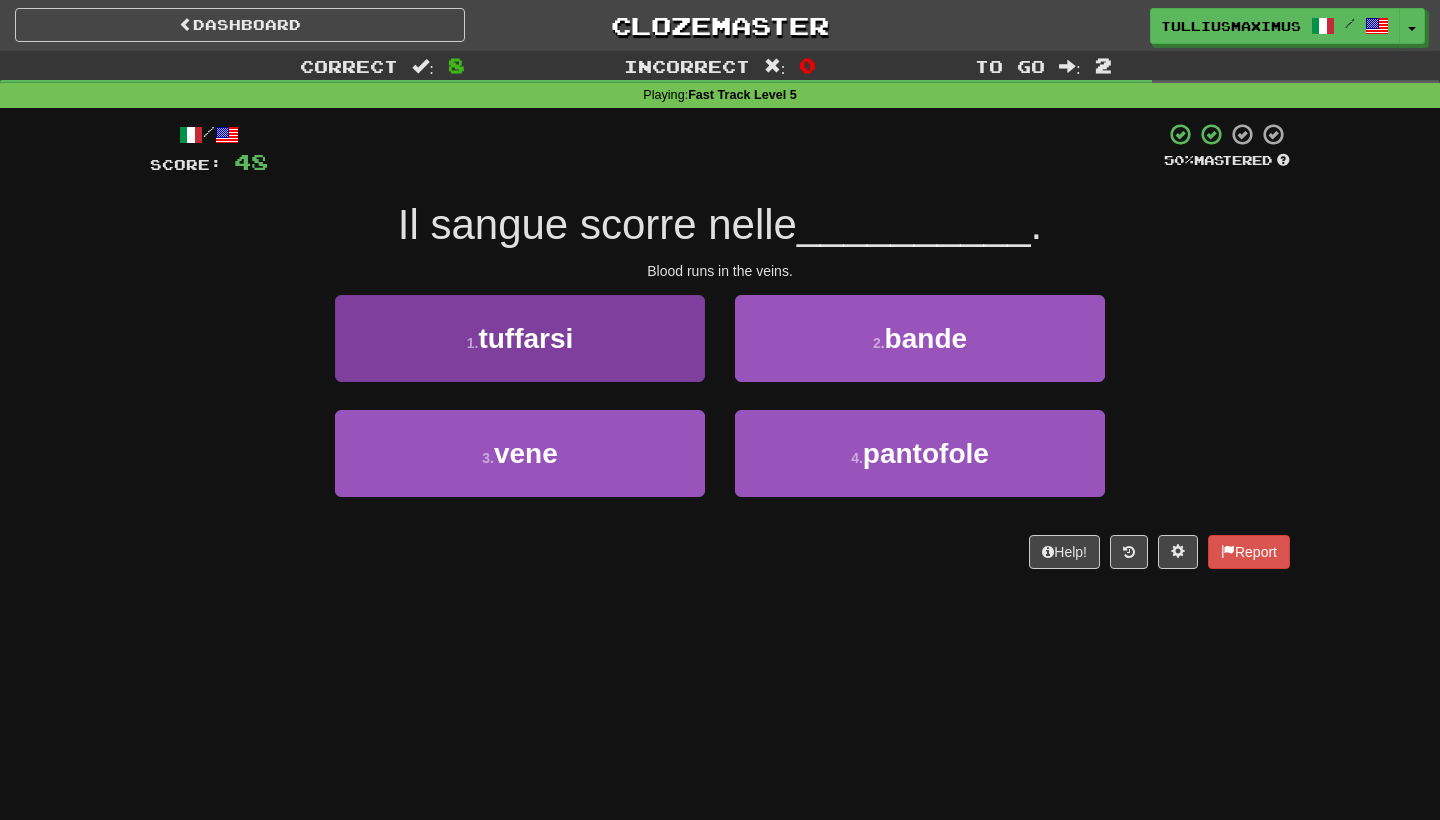 click on "[NUMBER] . vene" at bounding box center (520, 453) 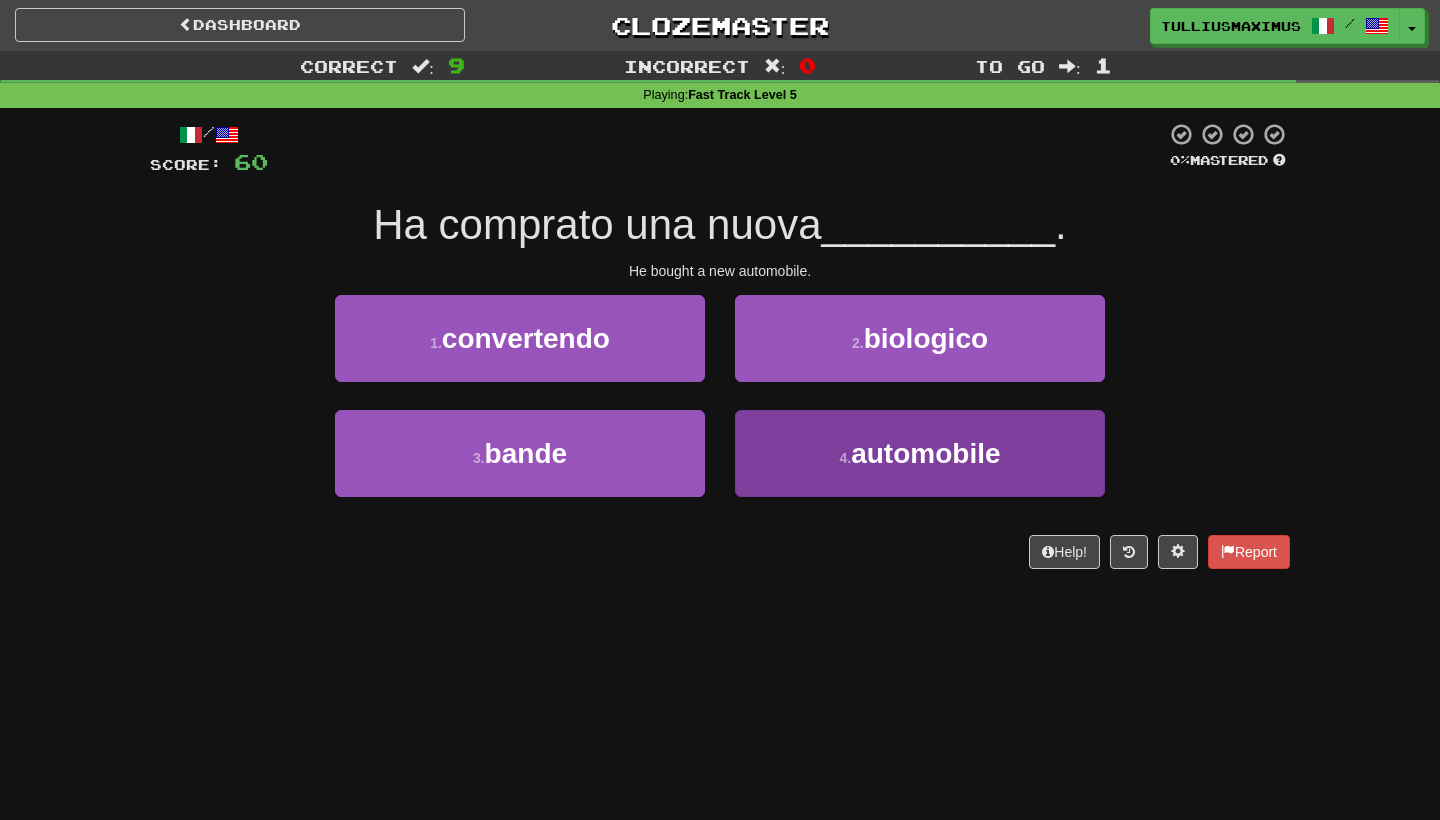click on "[NUMBER] . automobile" at bounding box center [920, 453] 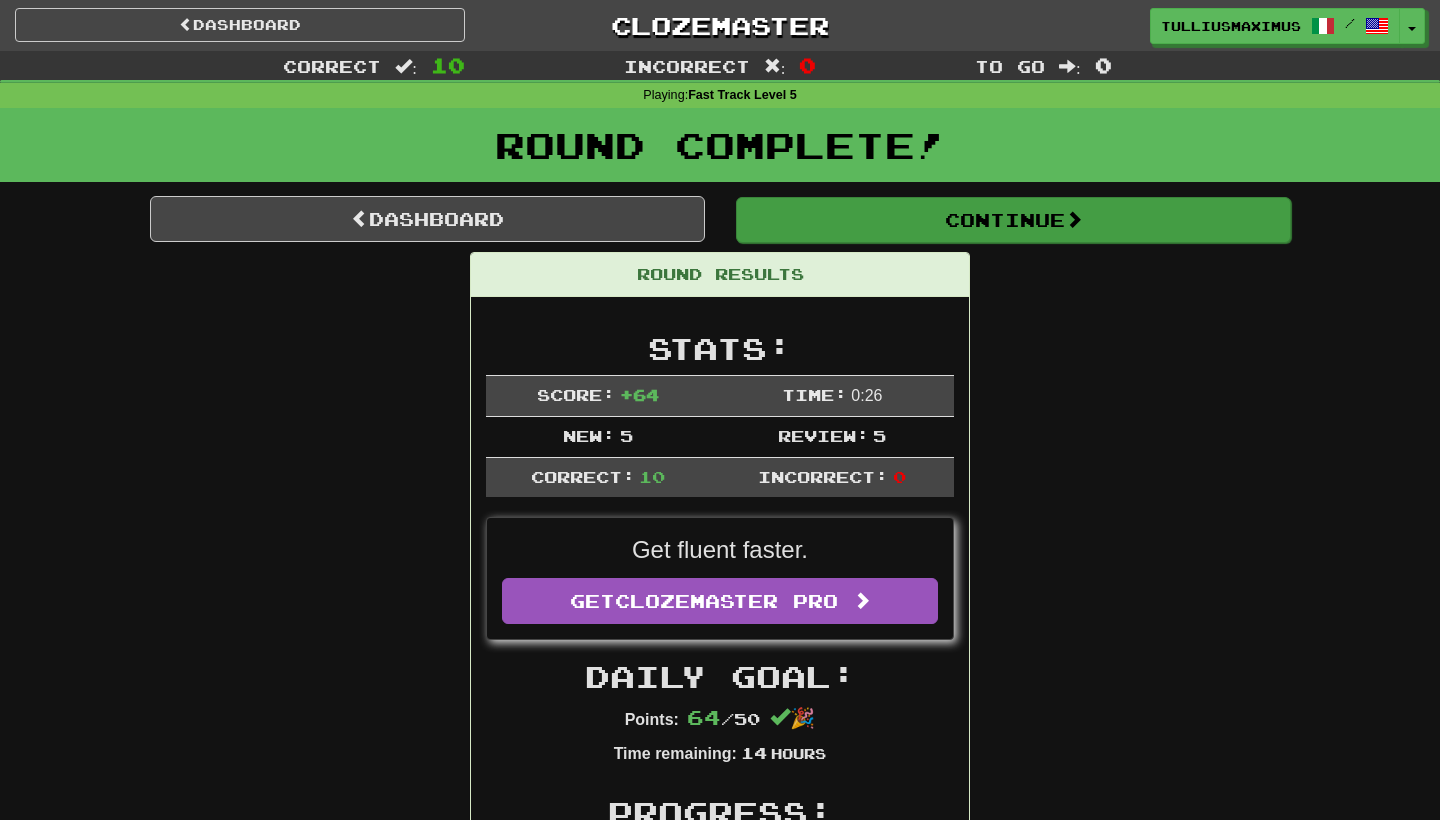 click on "Continue" at bounding box center [1013, 220] 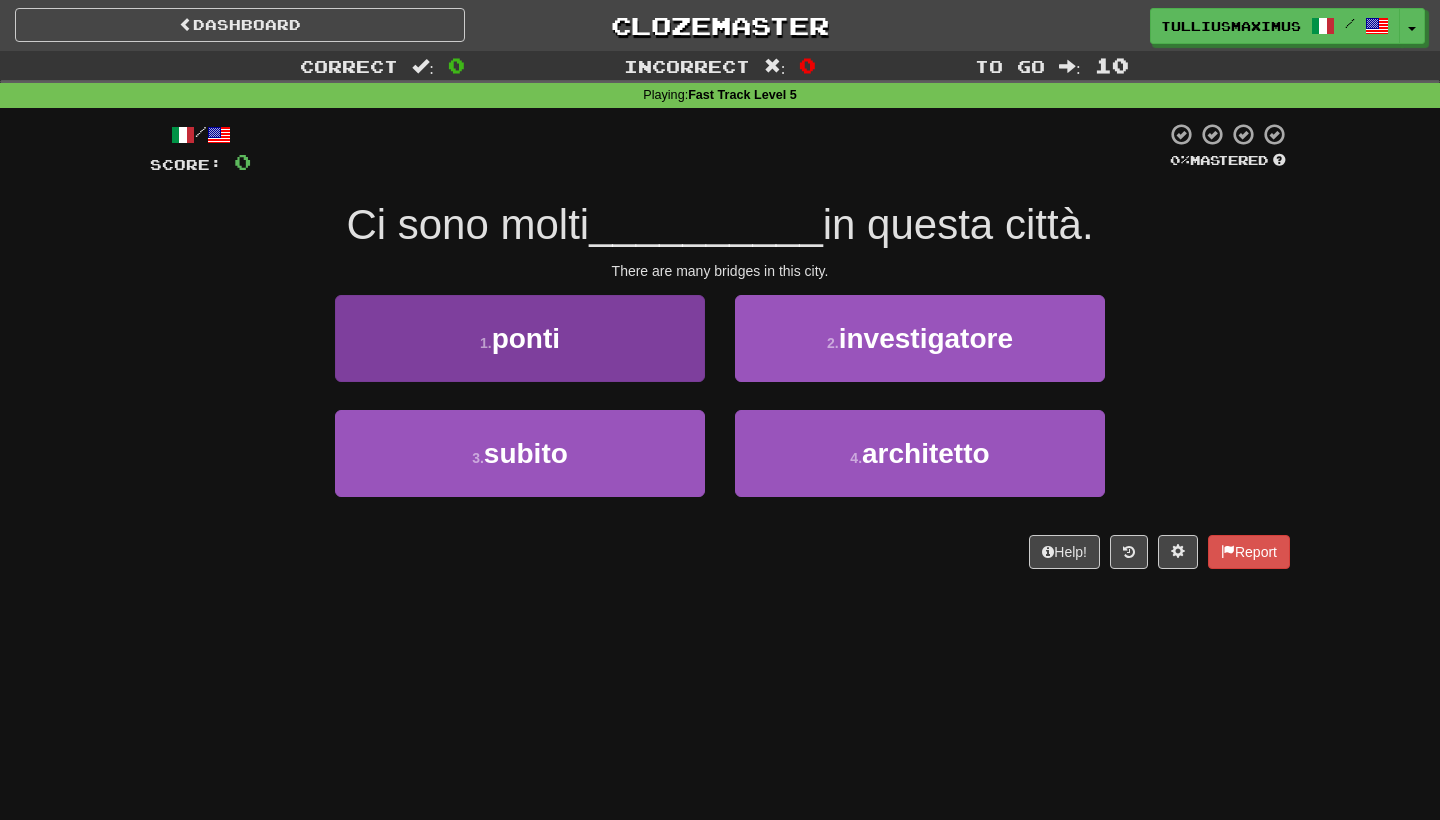click on "[NUMBER] . ponti" at bounding box center (520, 338) 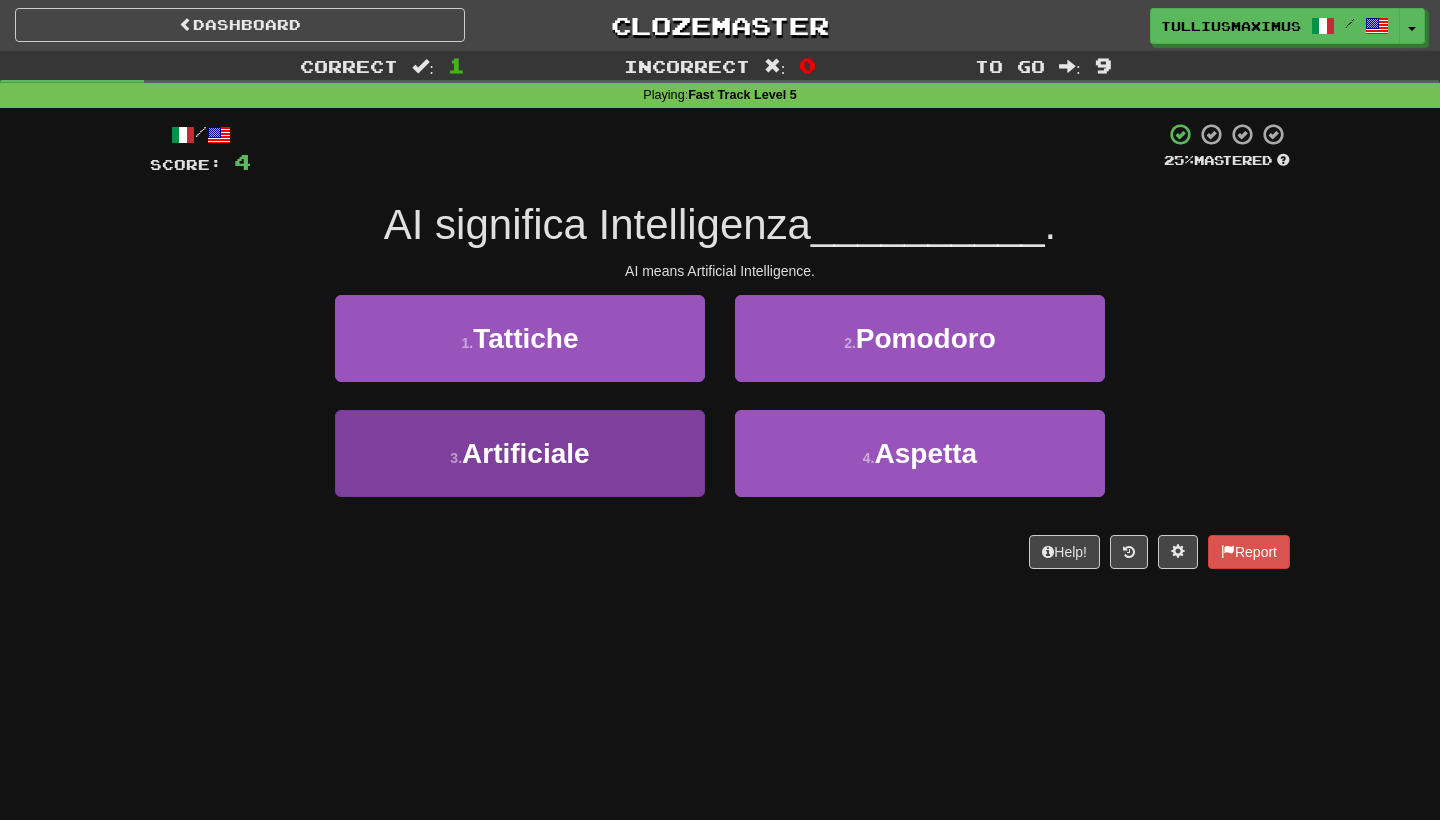 click on "[NUMBER] . Artificiale" at bounding box center [520, 453] 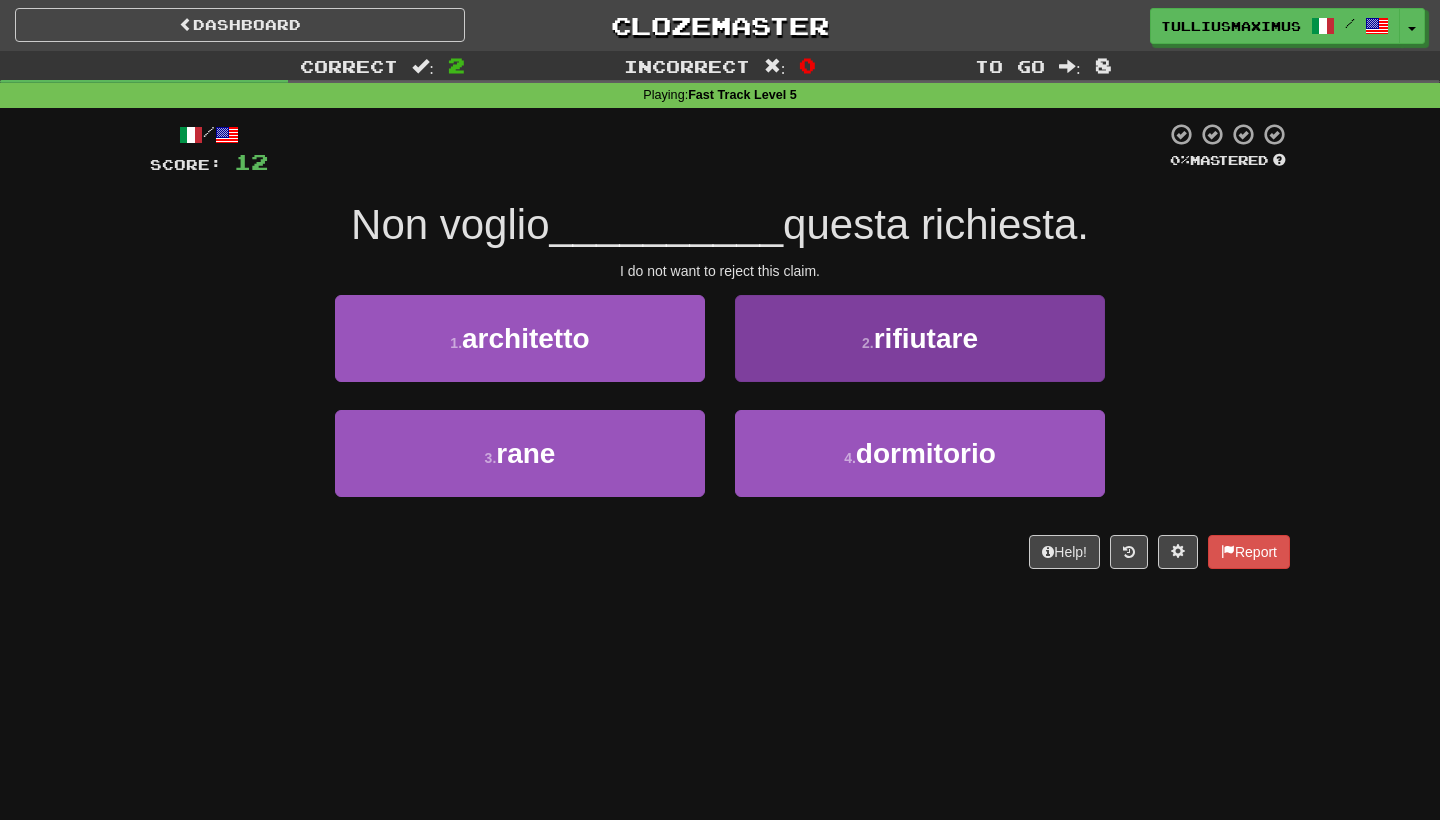 click on "[NUMBER] . rifiutare" at bounding box center (920, 338) 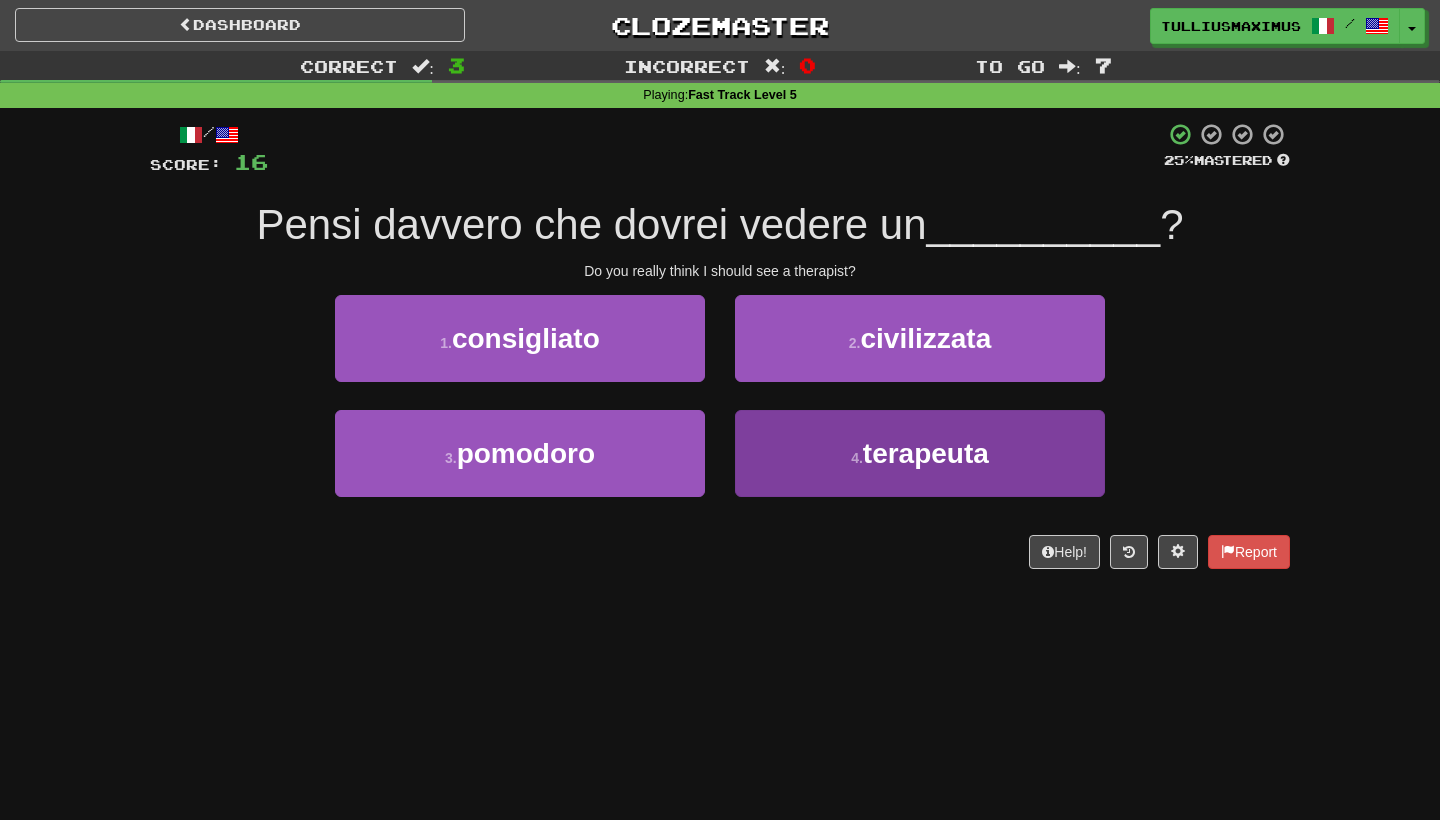 click on "[NUMBER] . terapeuta" at bounding box center [920, 453] 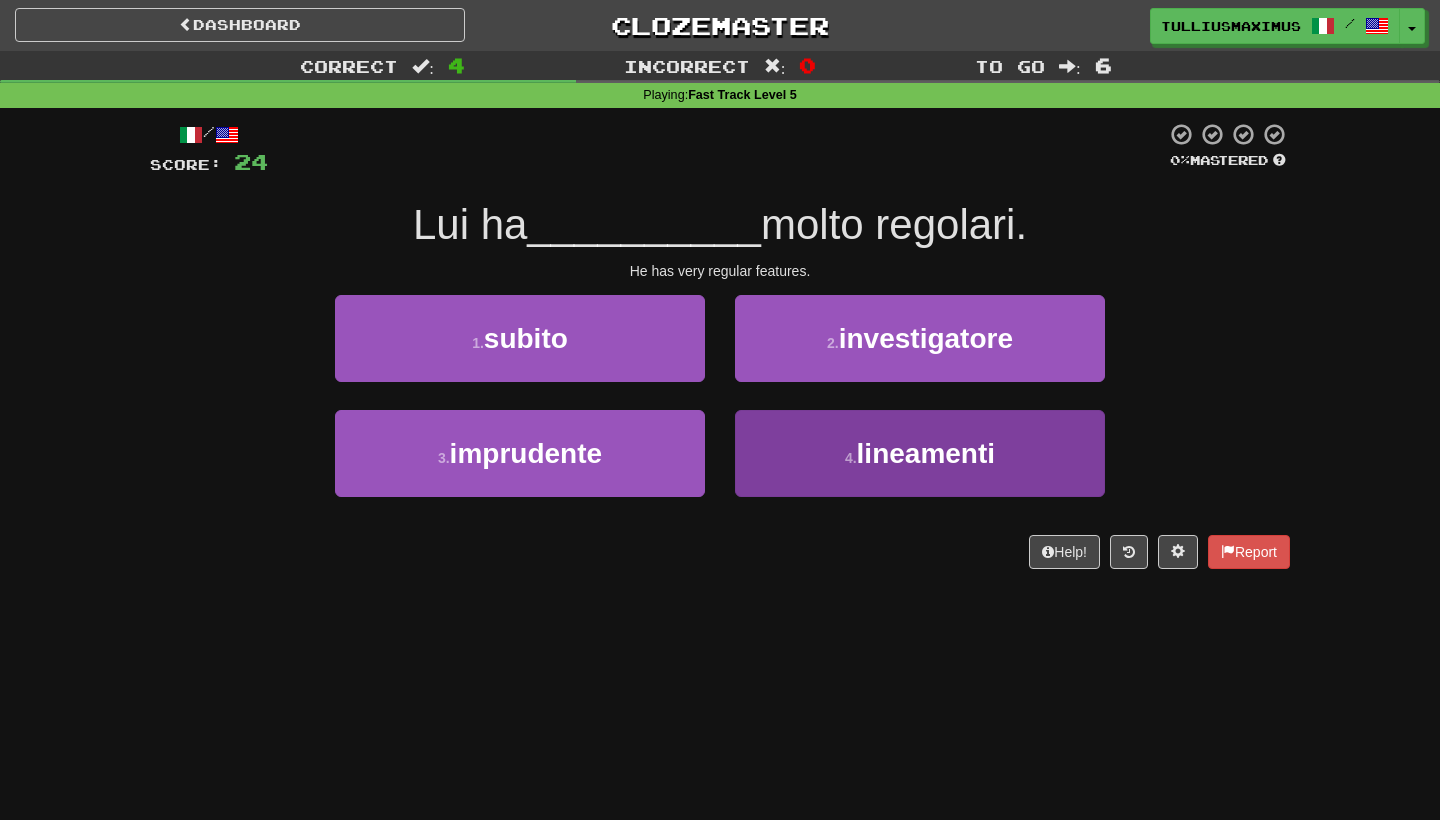click on "[NUMBER] . lineamenti" at bounding box center [920, 453] 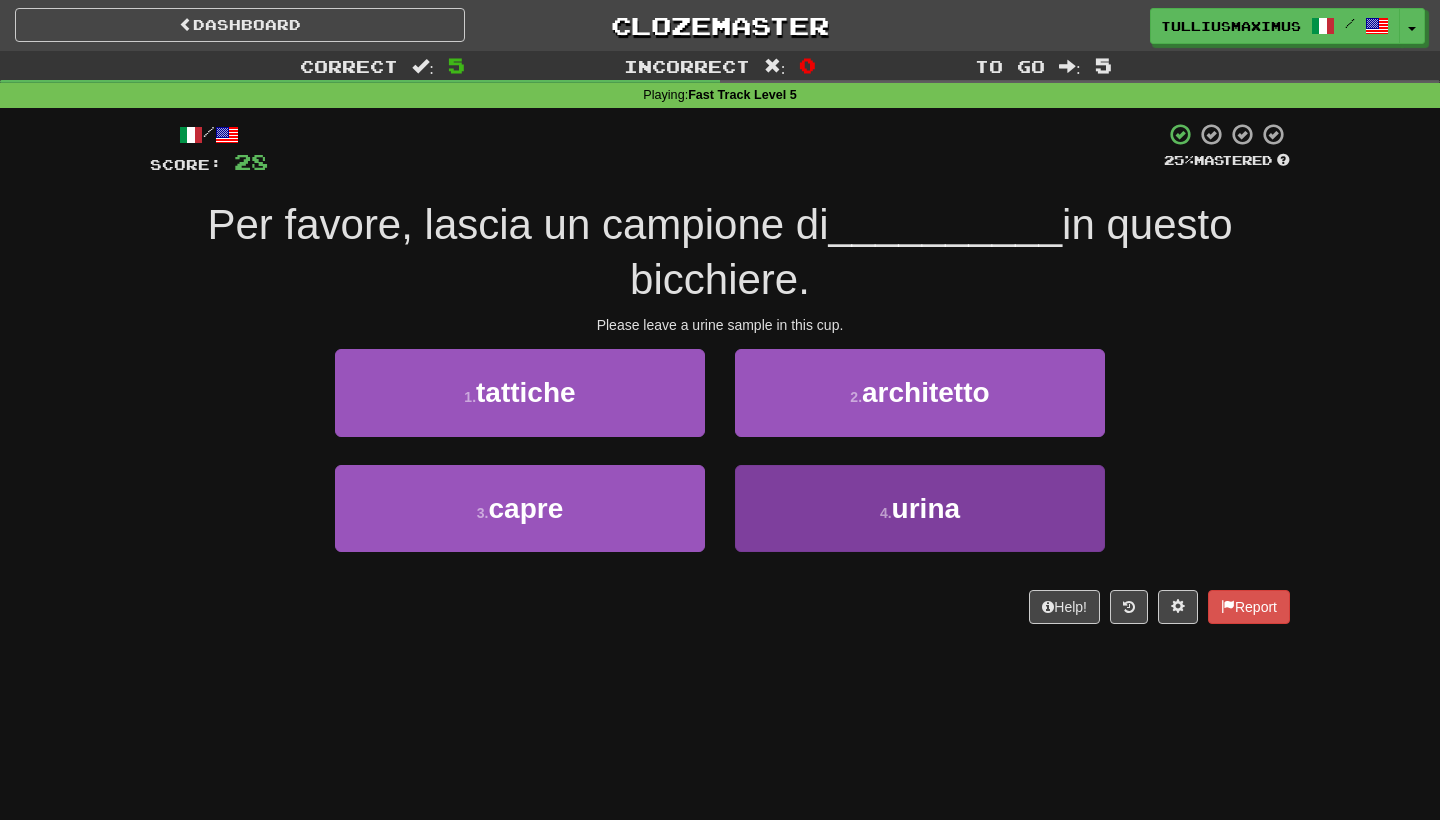 click on "[NUMBER] . urina" at bounding box center [920, 508] 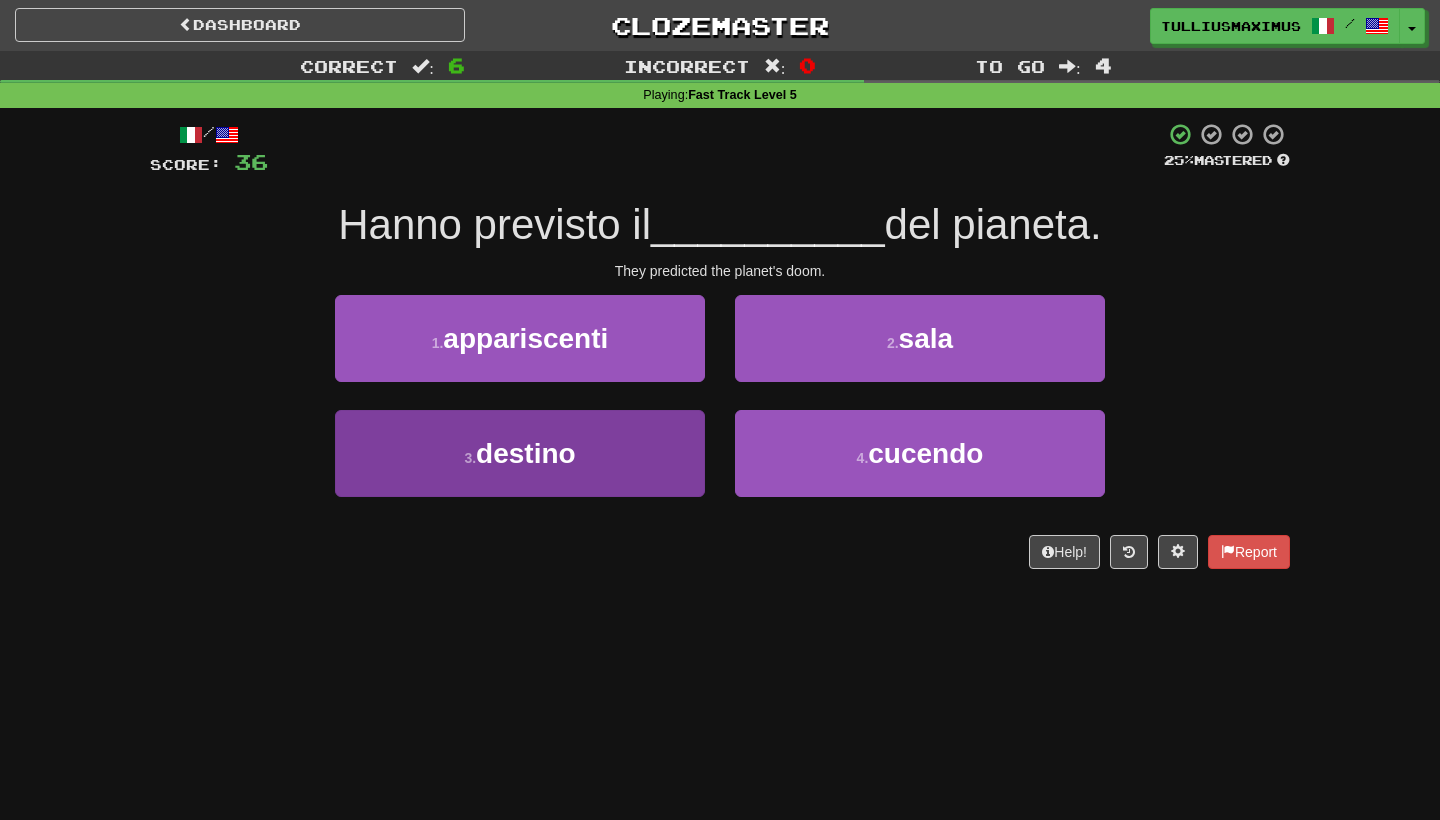 click on "[NUMBER] . destino" at bounding box center [520, 453] 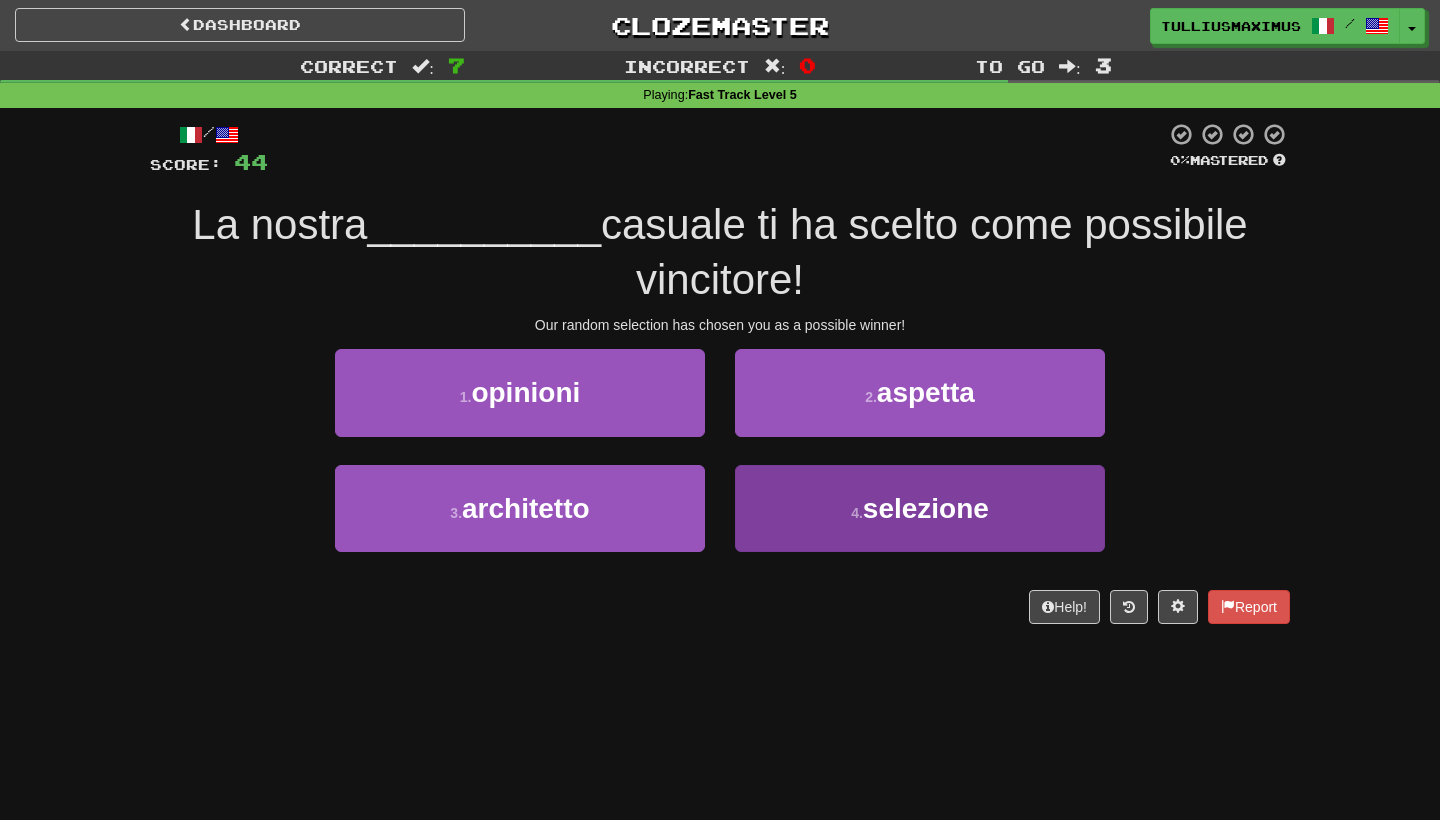 click on "[NUMBER] . selezione" at bounding box center [920, 508] 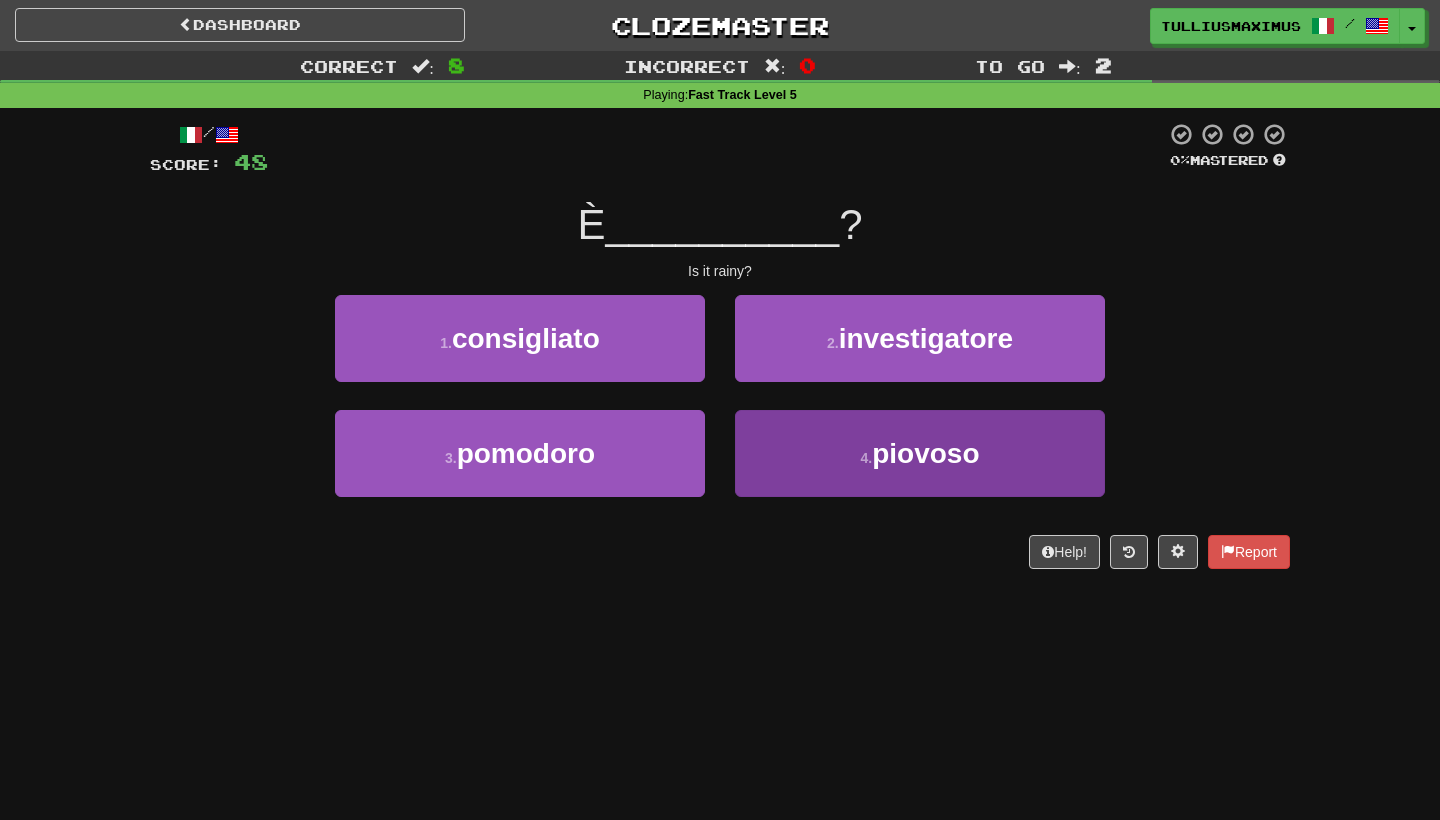 click on "[NUMBER] . piovoso" at bounding box center (920, 453) 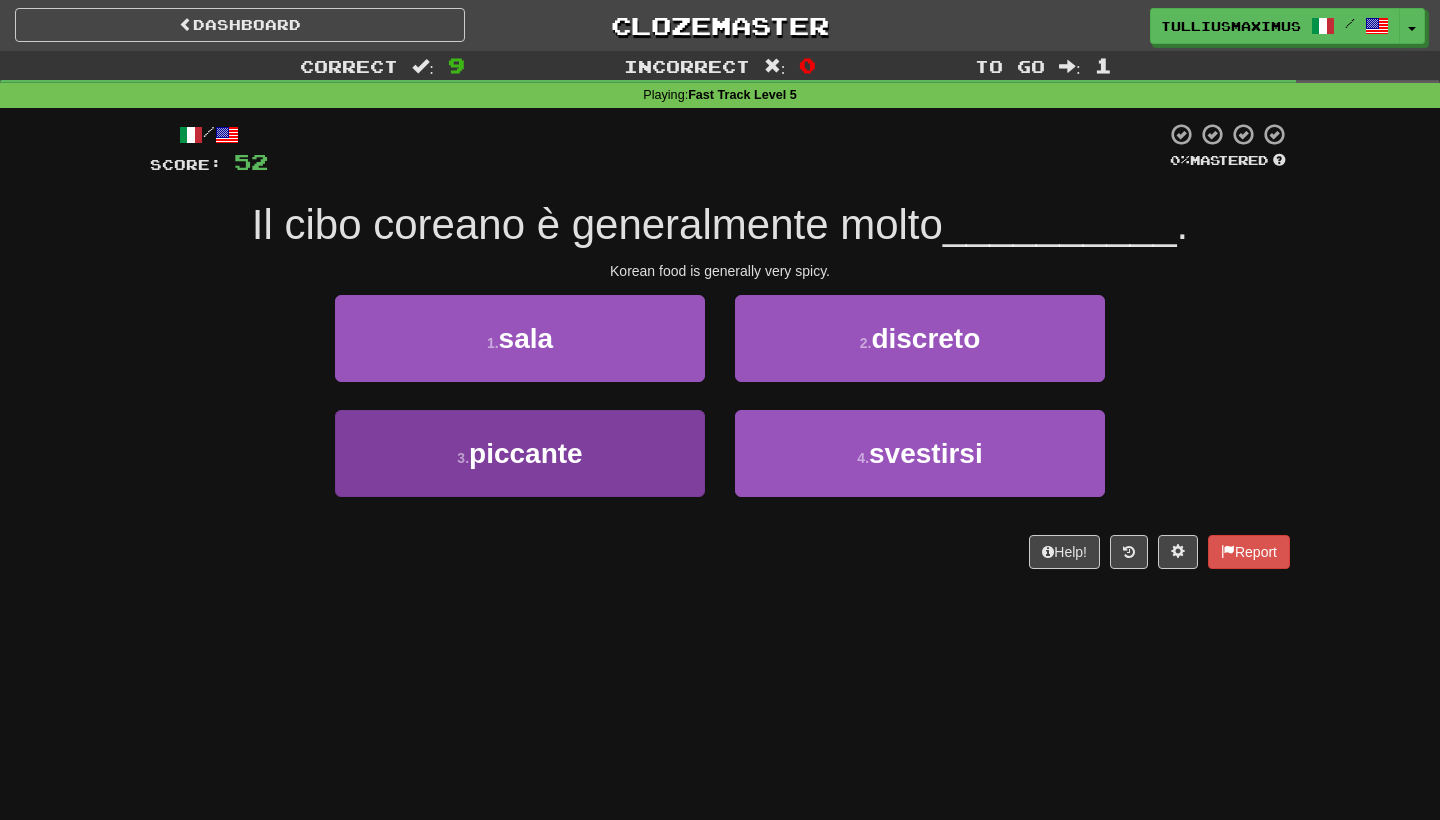 click on "[NUMBER] . piccante" at bounding box center [520, 453] 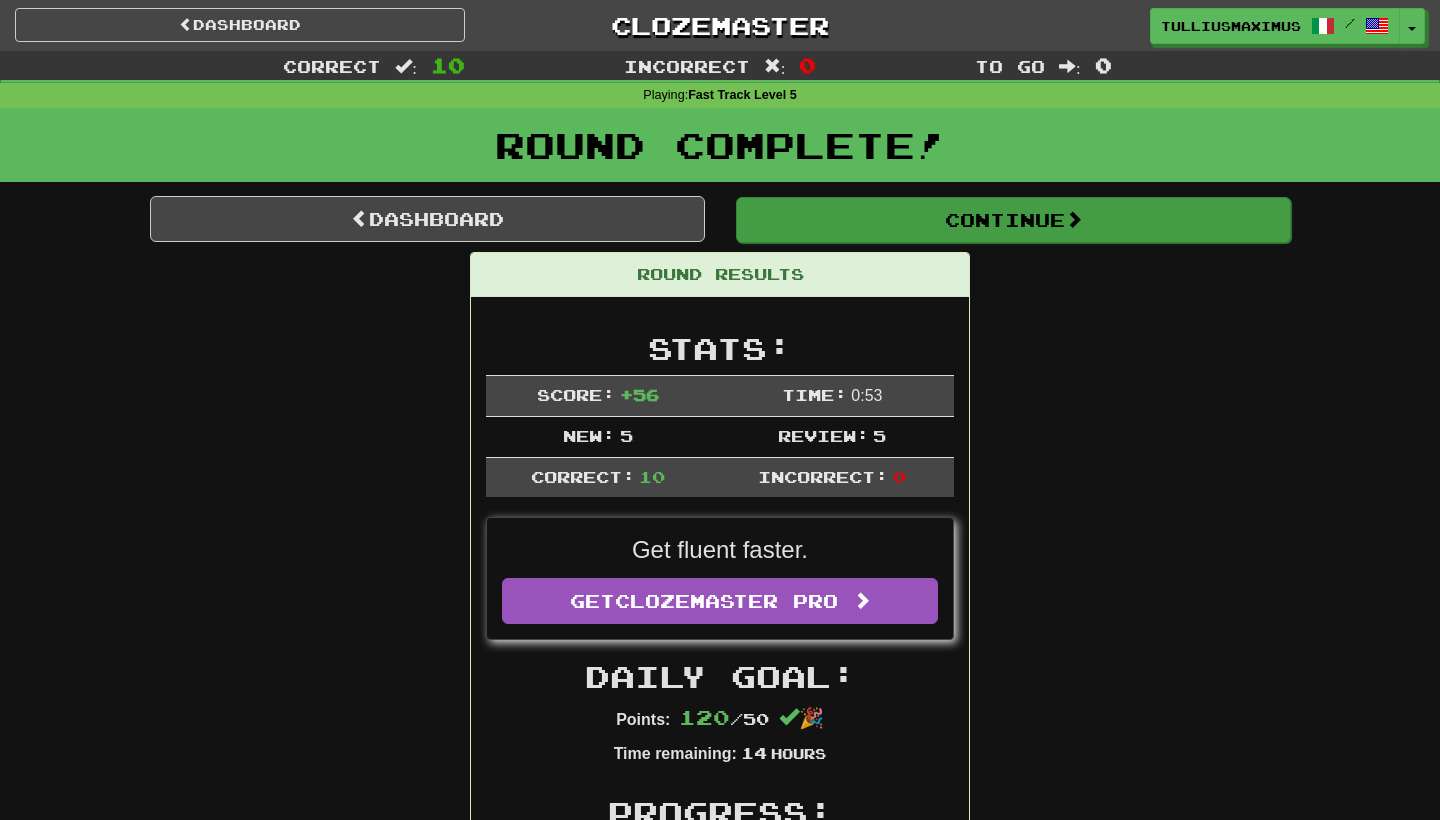 click on "Continue" at bounding box center [1013, 220] 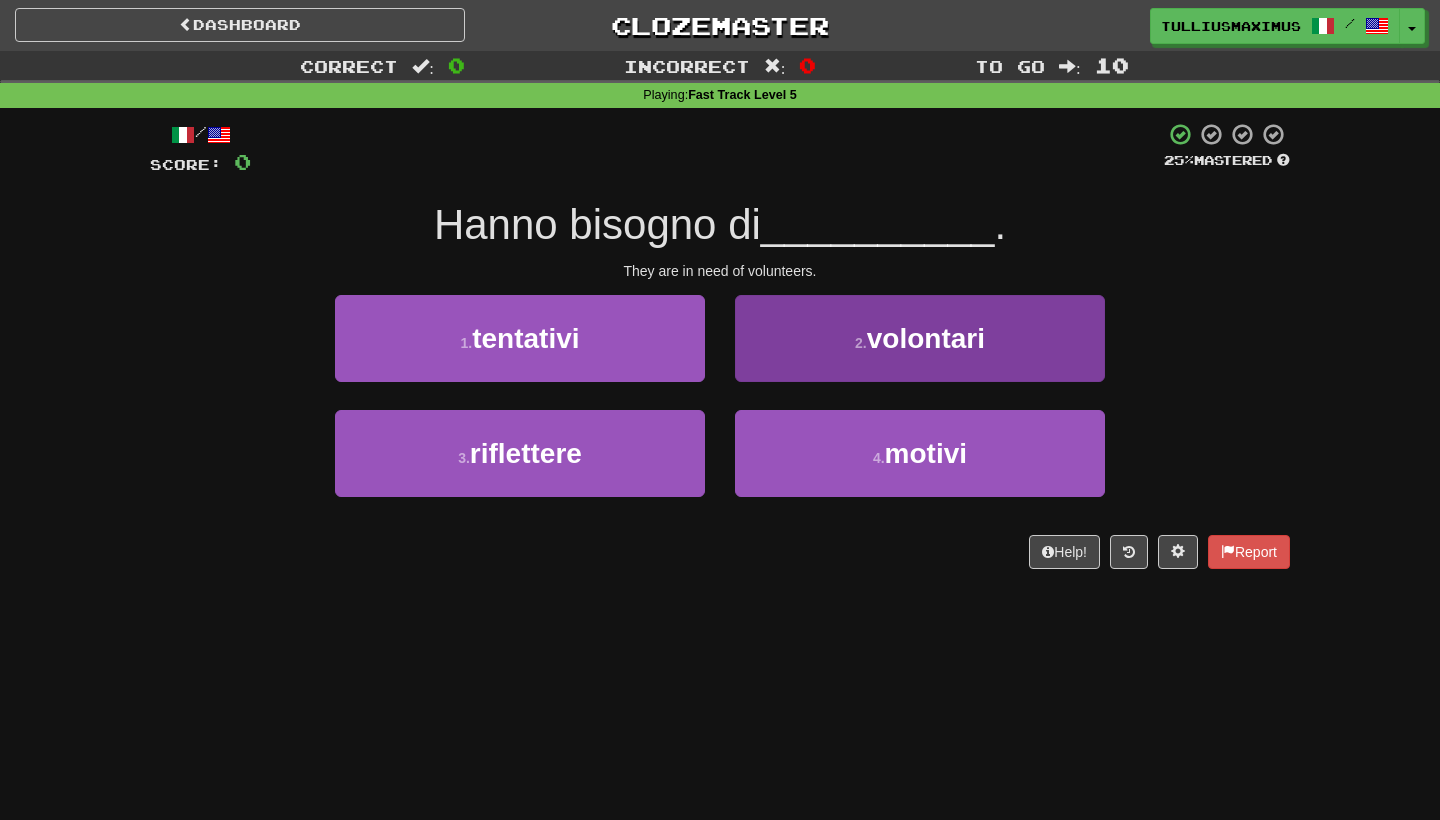 click on "[NUMBER] . volontari" at bounding box center (920, 338) 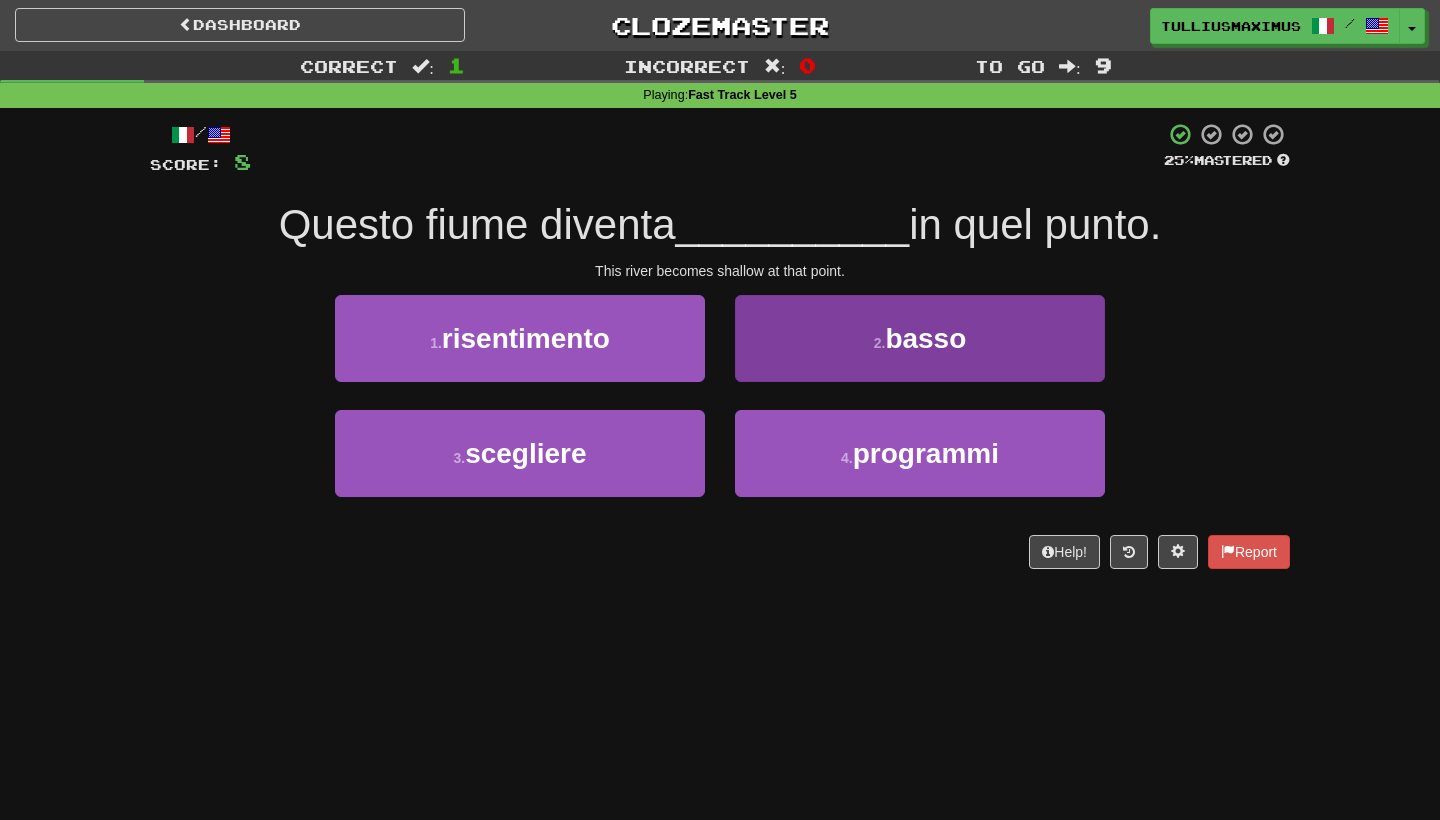 click on "[NUMBER] . basso" at bounding box center [920, 338] 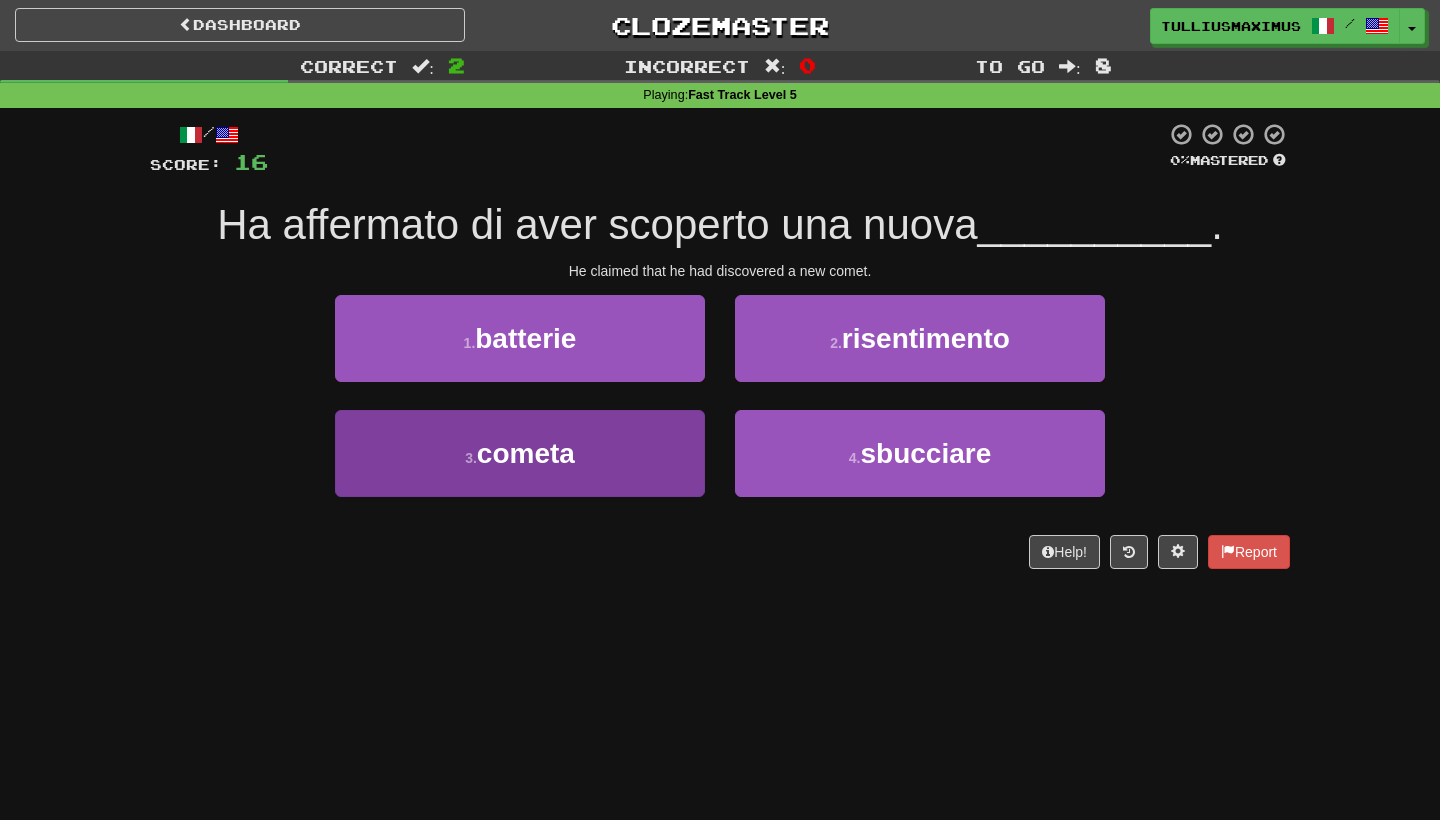 click on "[NUMBER] . cometa" at bounding box center [520, 453] 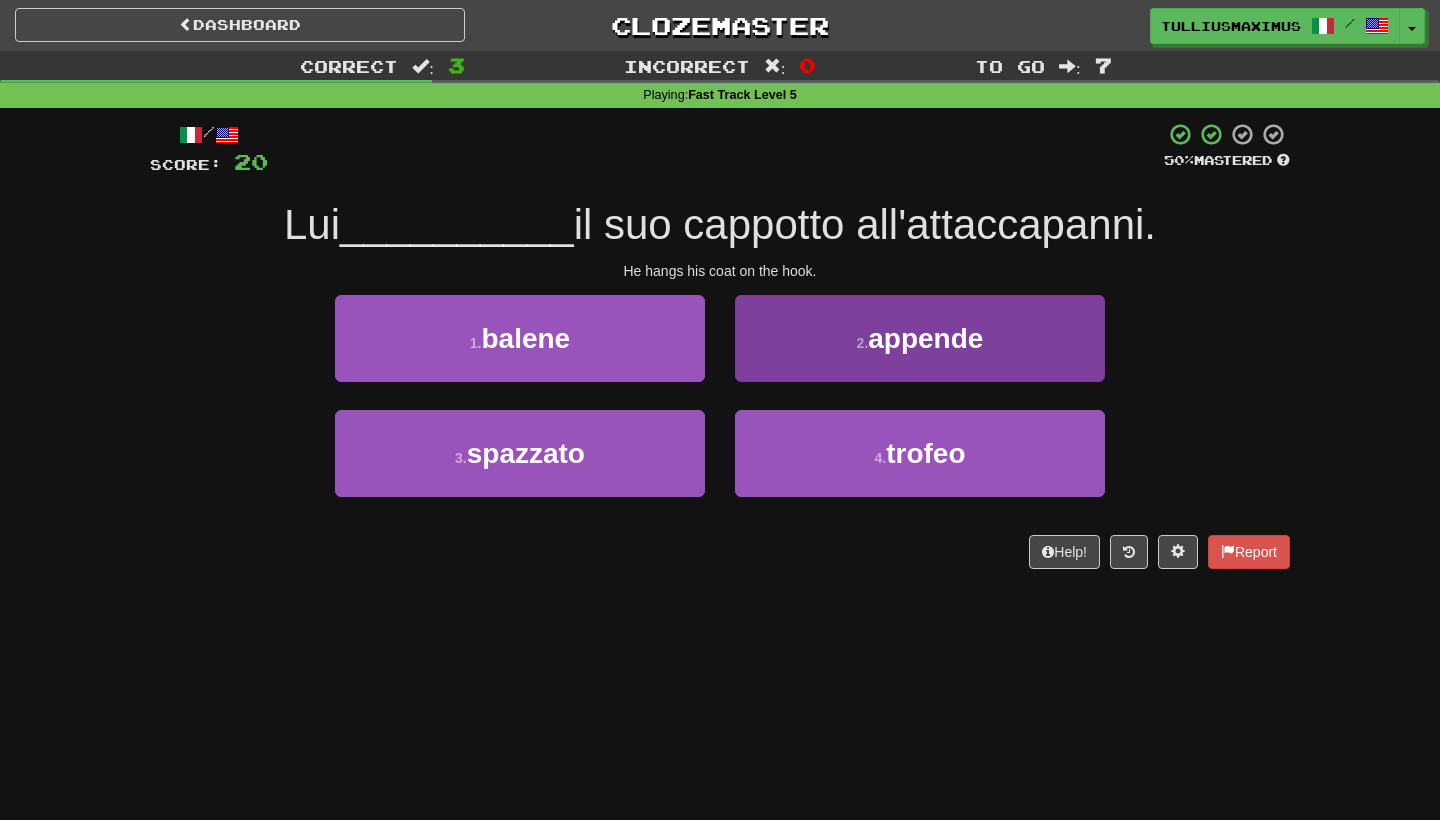 click on "[NUMBER] . appende" at bounding box center (920, 338) 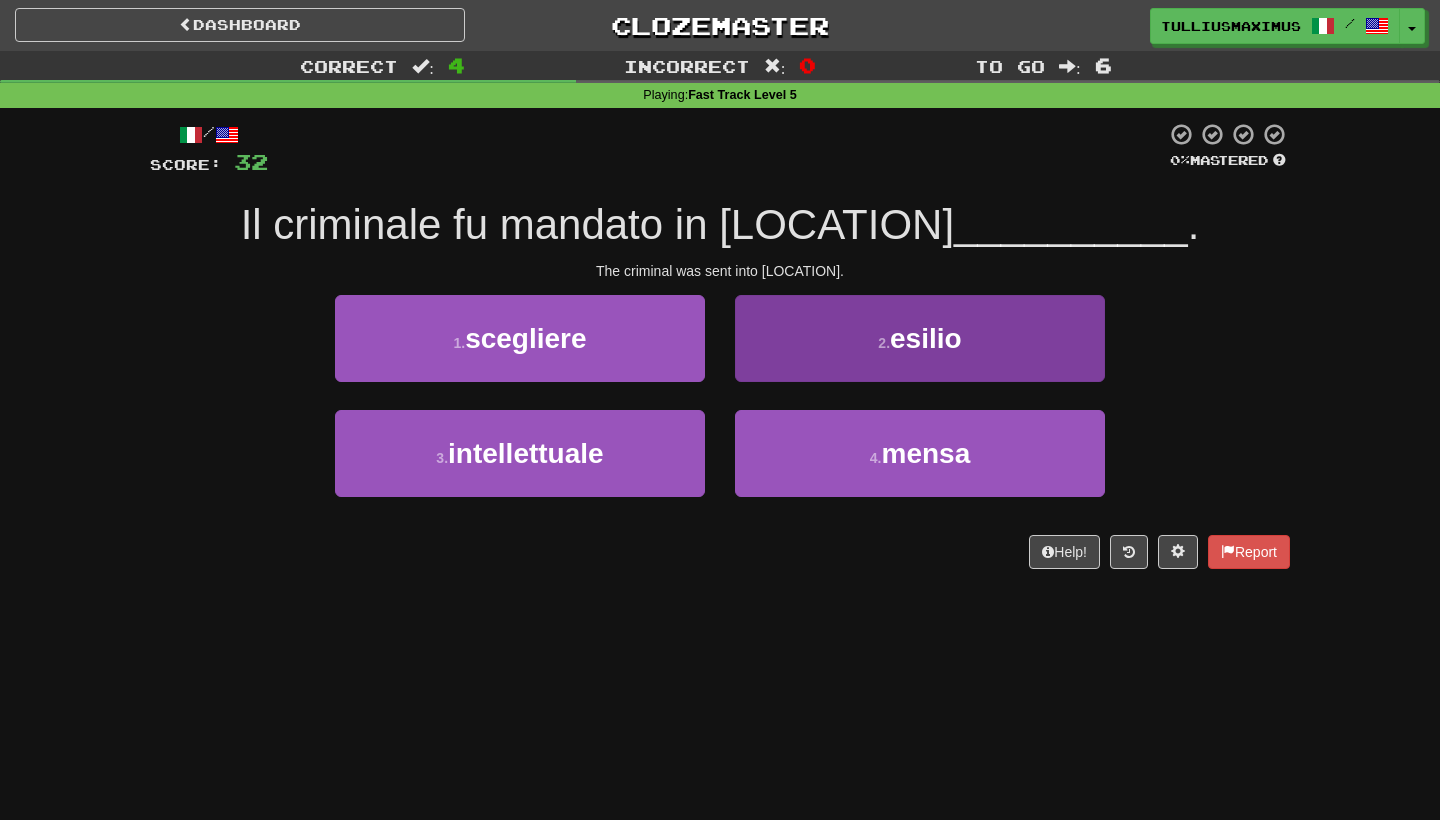 click on "[NUMBER] . esilio" at bounding box center [920, 338] 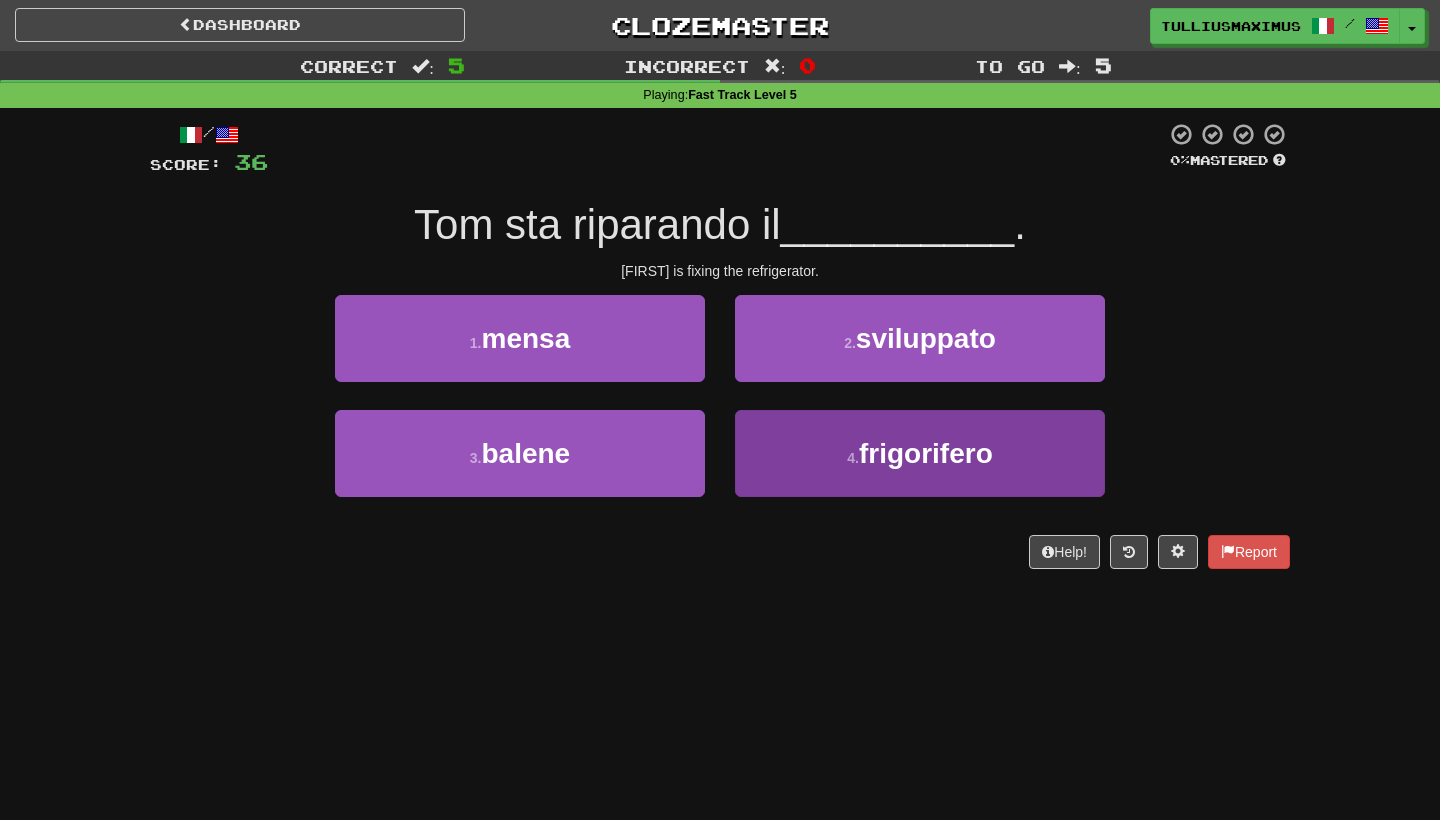 click on "[NUMBER] . frigorifero" at bounding box center (920, 453) 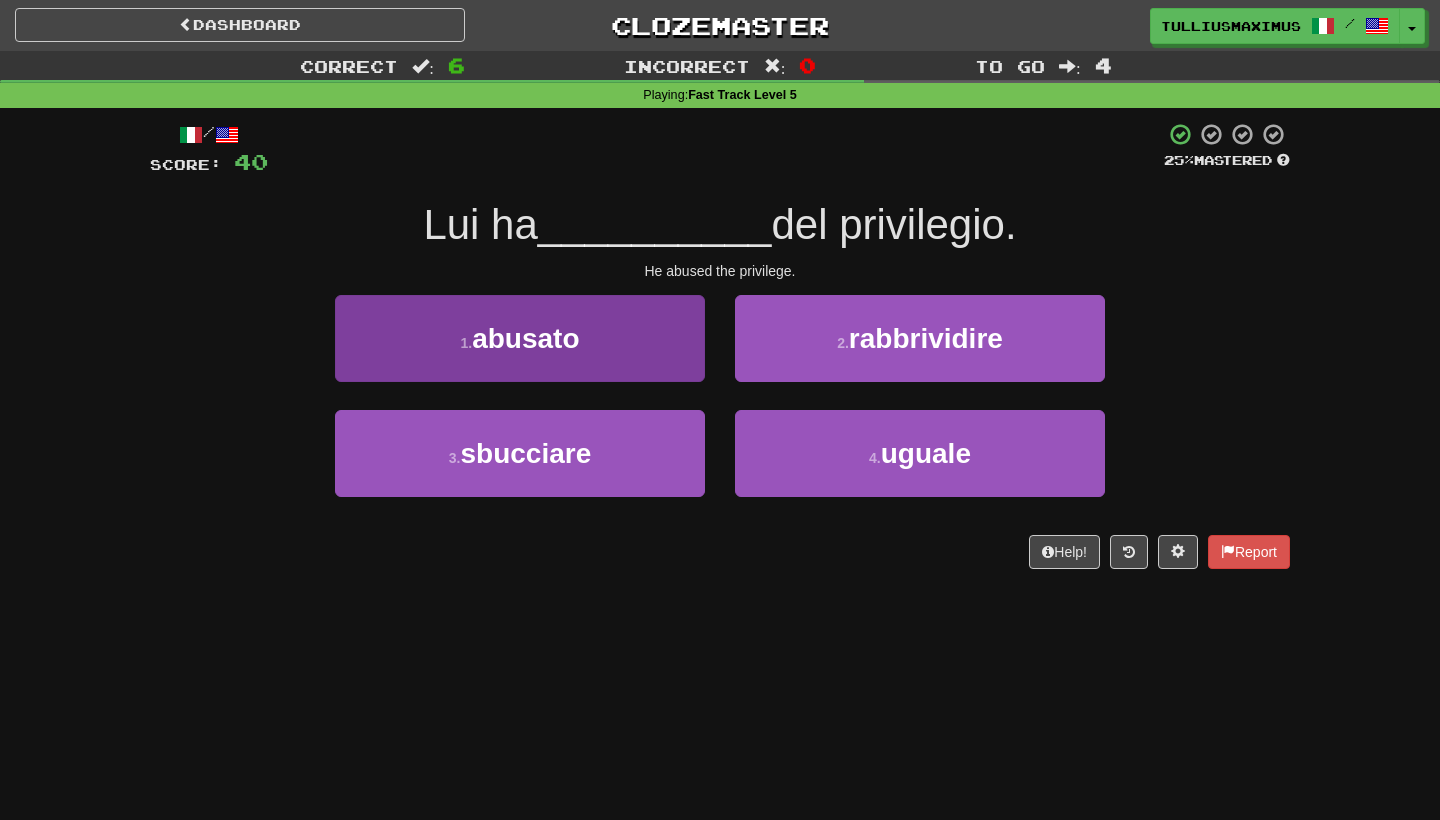 click on "[NUMBER] . abusato" at bounding box center (520, 338) 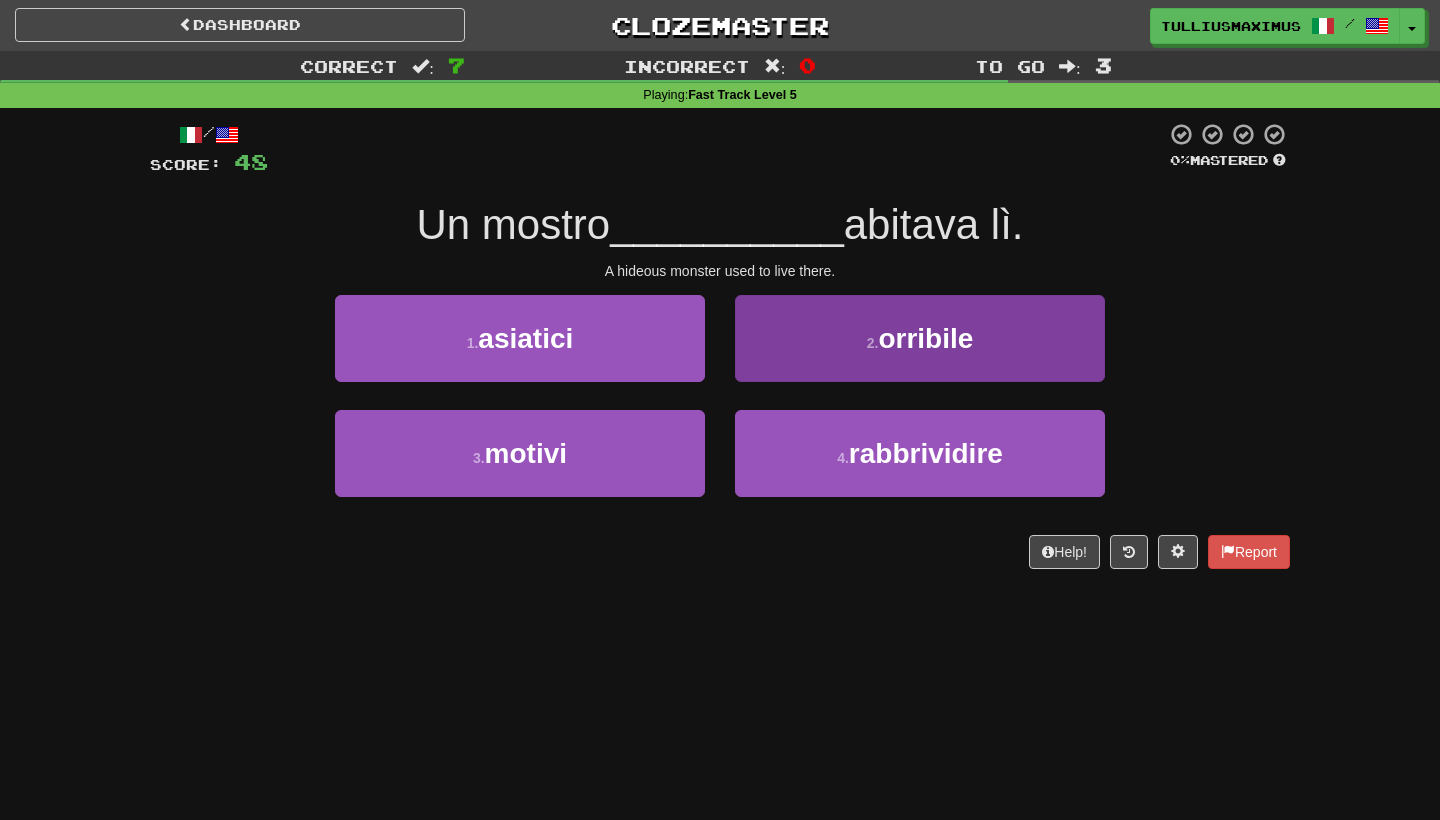 click on "[NUMBER] . orribile" at bounding box center [920, 338] 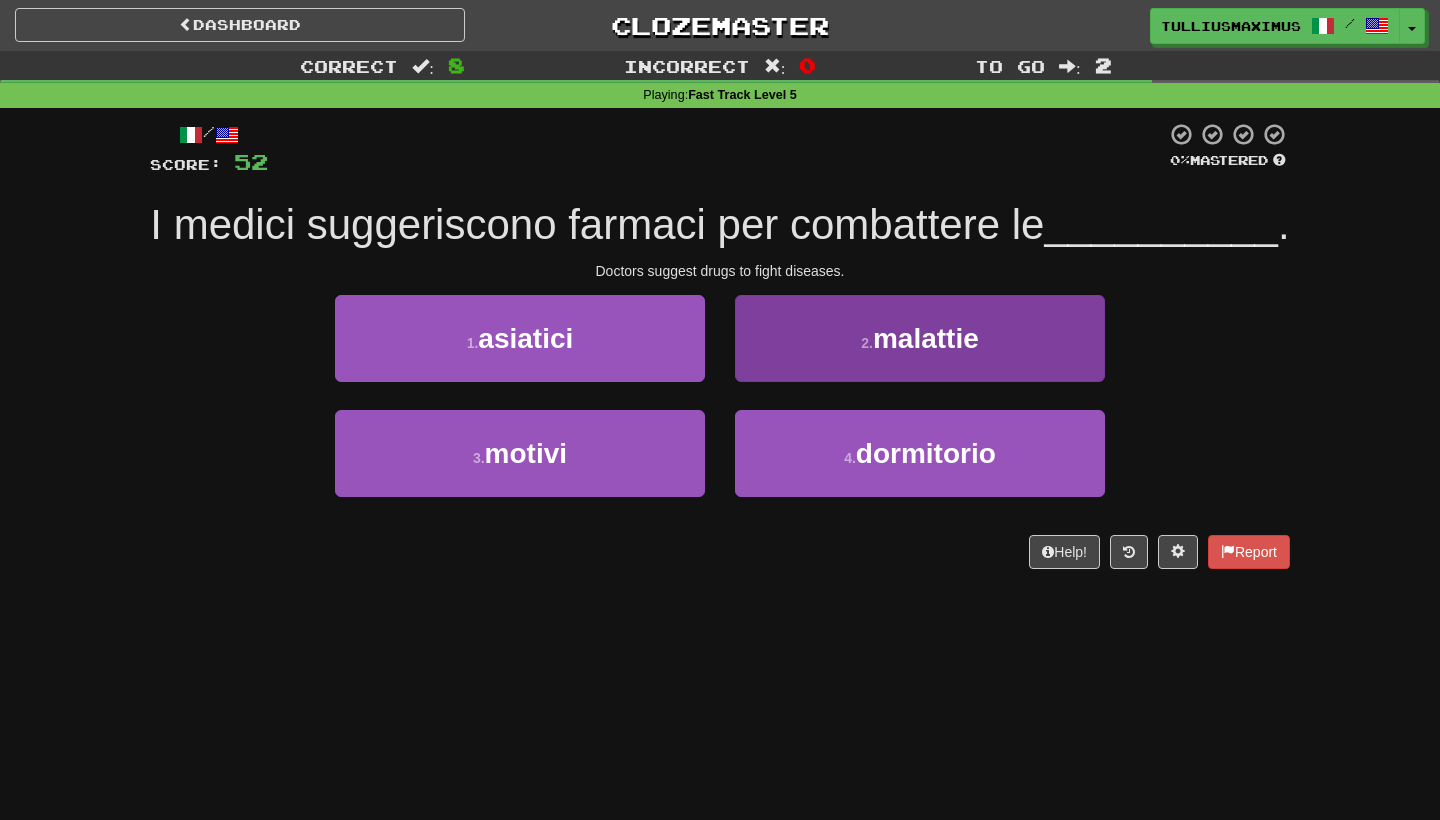 click on "[NUMBER] . malattie" at bounding box center (920, 338) 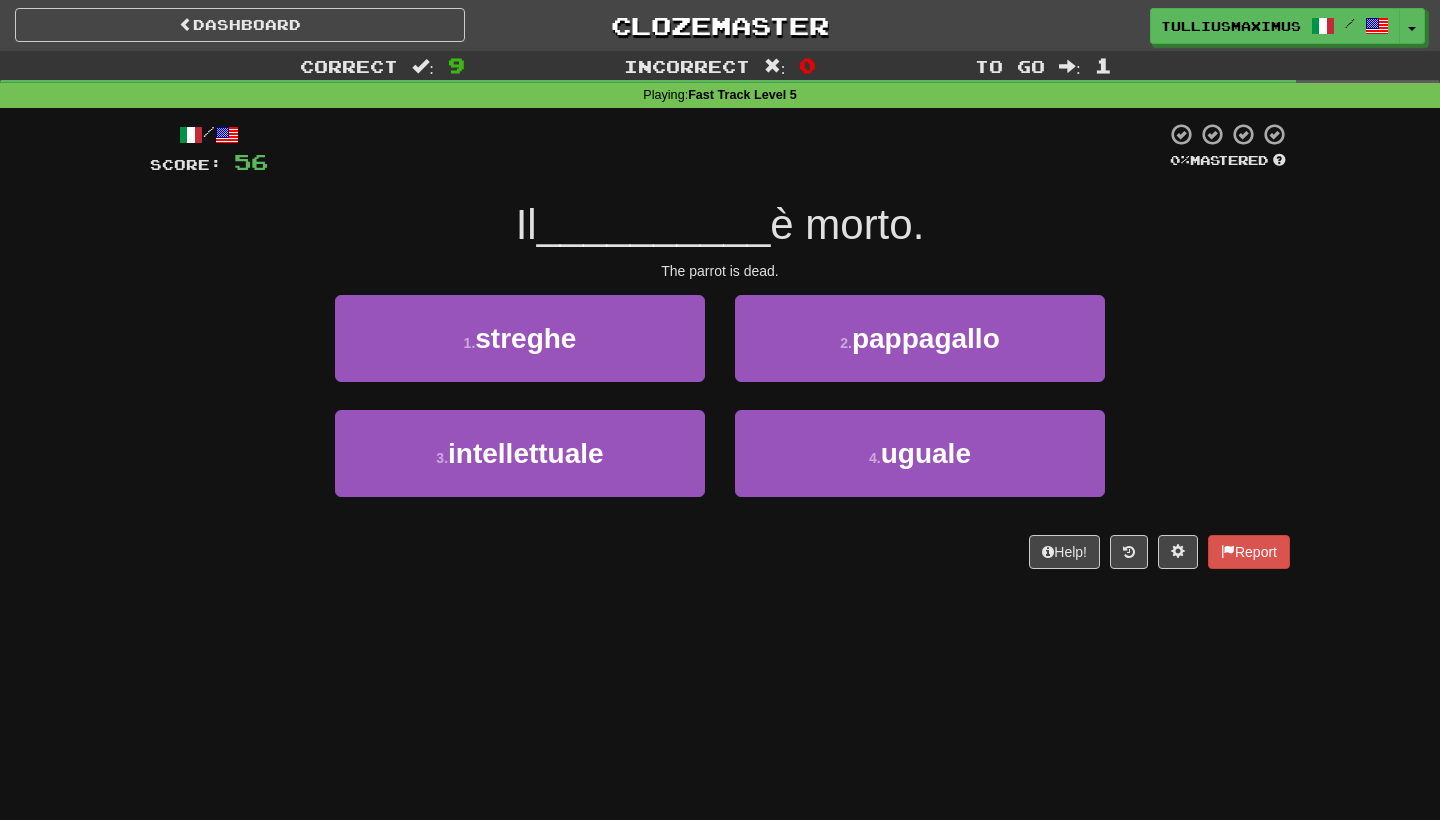 click on "[NUMBER] . pappagallo" at bounding box center [920, 338] 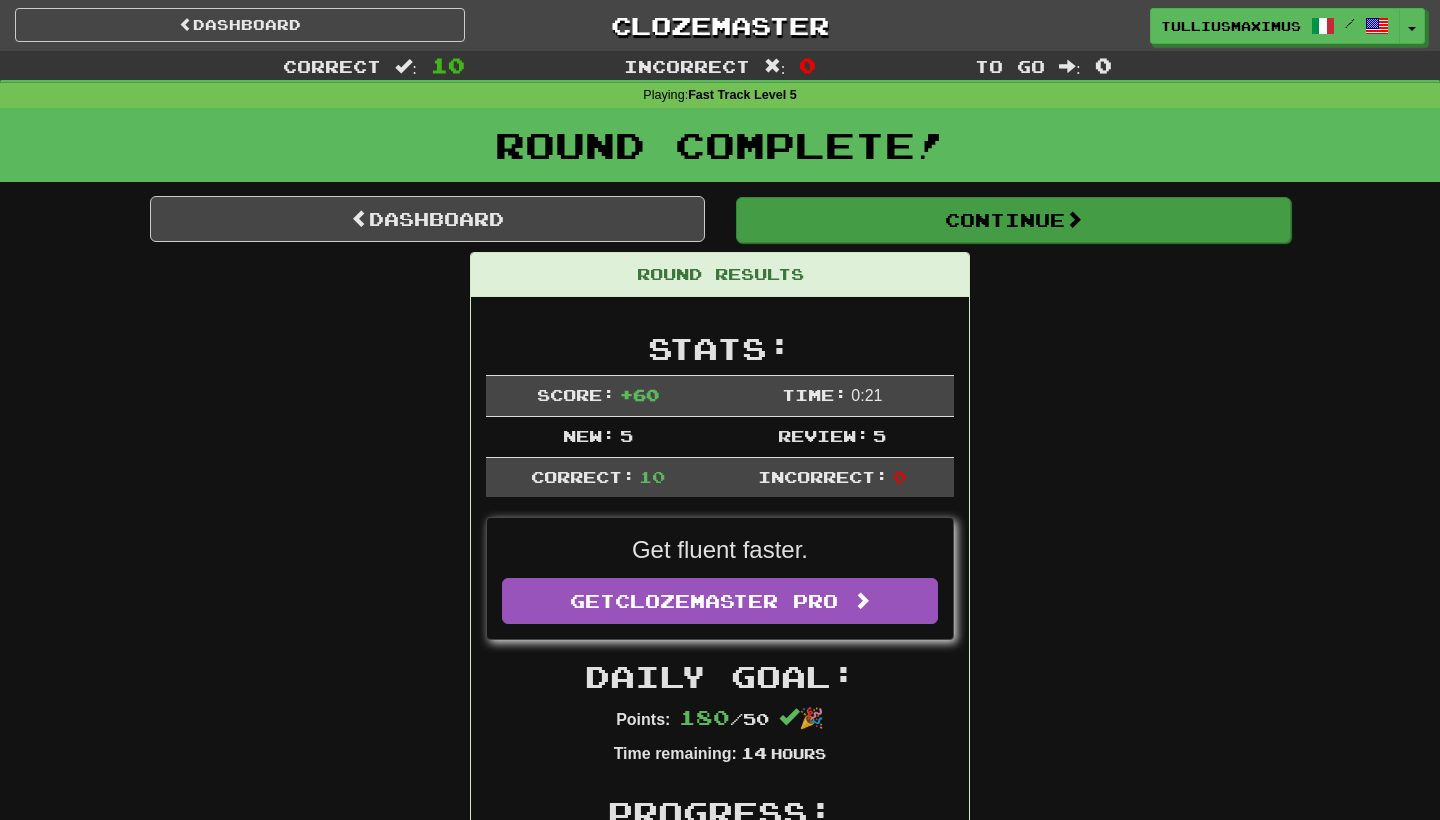 click on "Continue" at bounding box center [1013, 220] 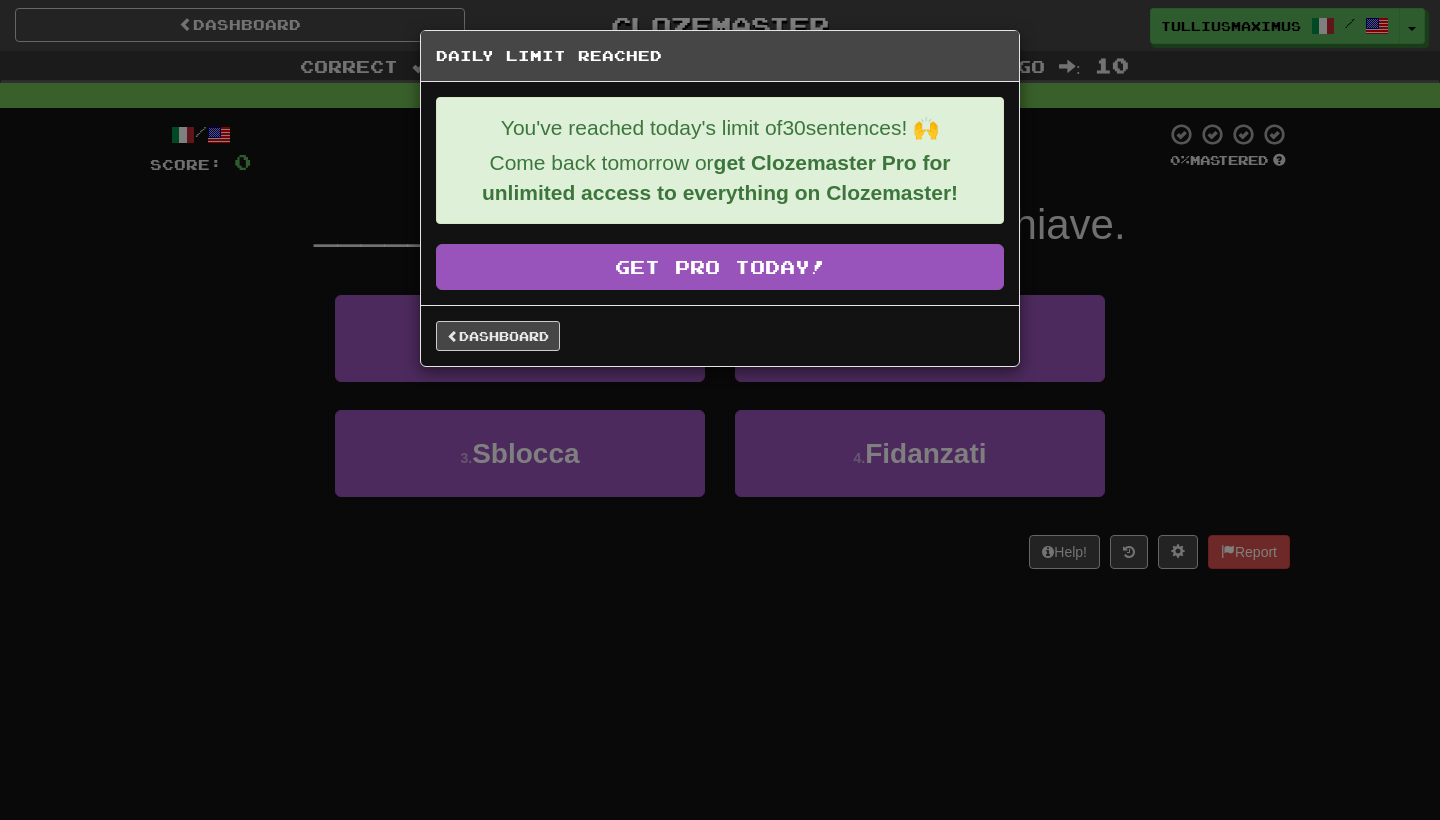 click on "Dashboard" at bounding box center (720, 335) 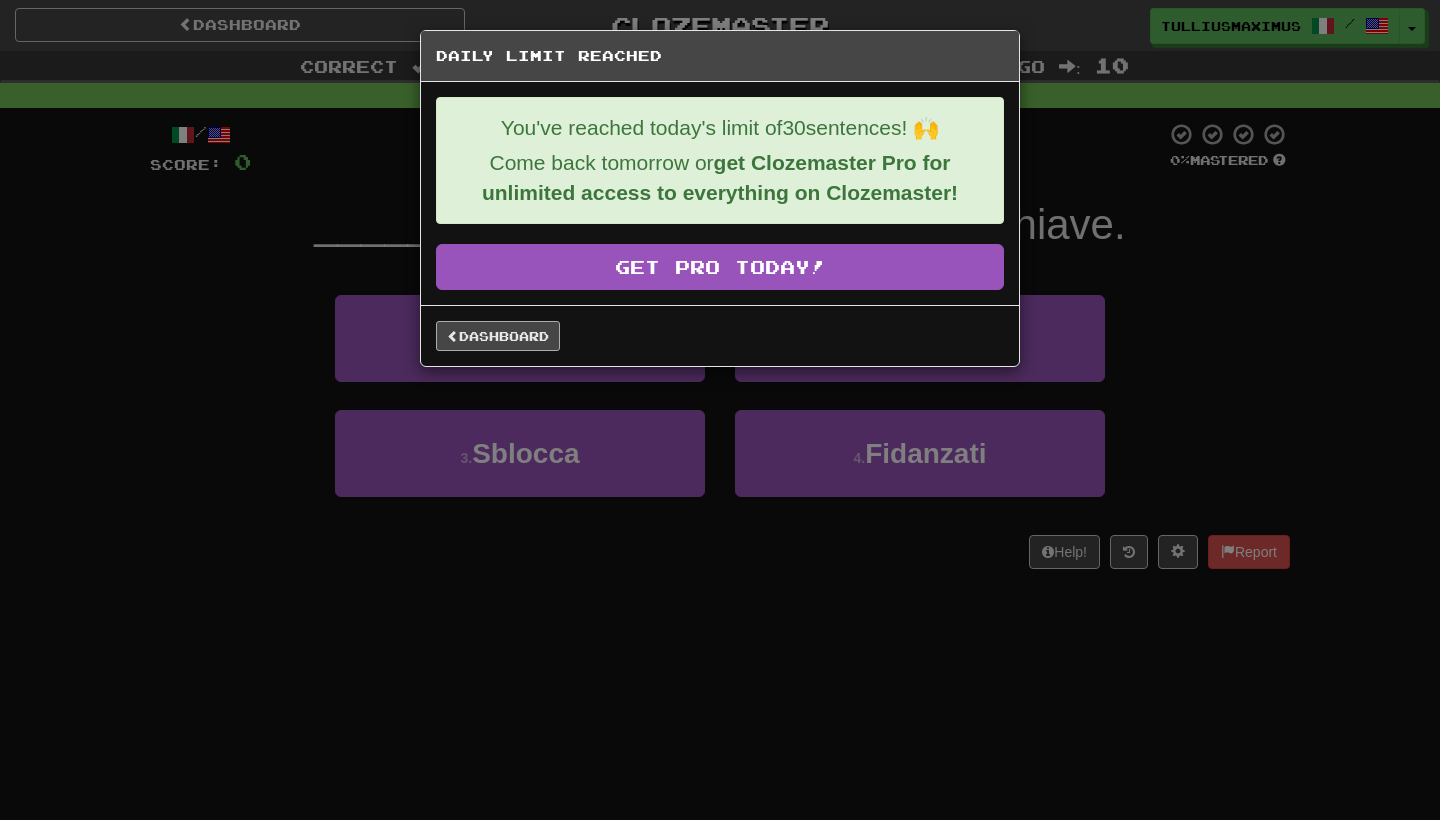 click on "Dashboard" at bounding box center [498, 336] 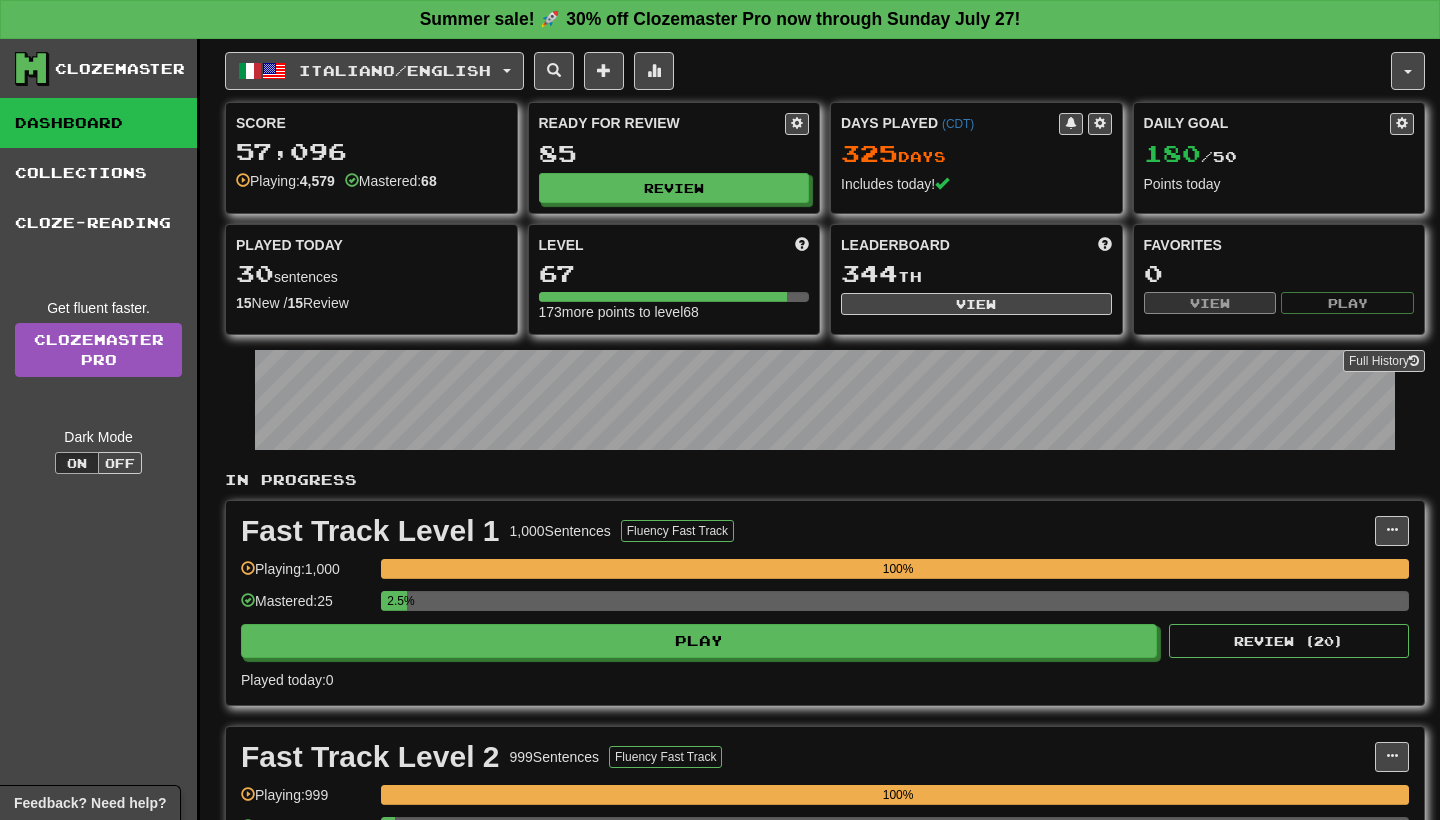 scroll, scrollTop: 0, scrollLeft: 0, axis: both 